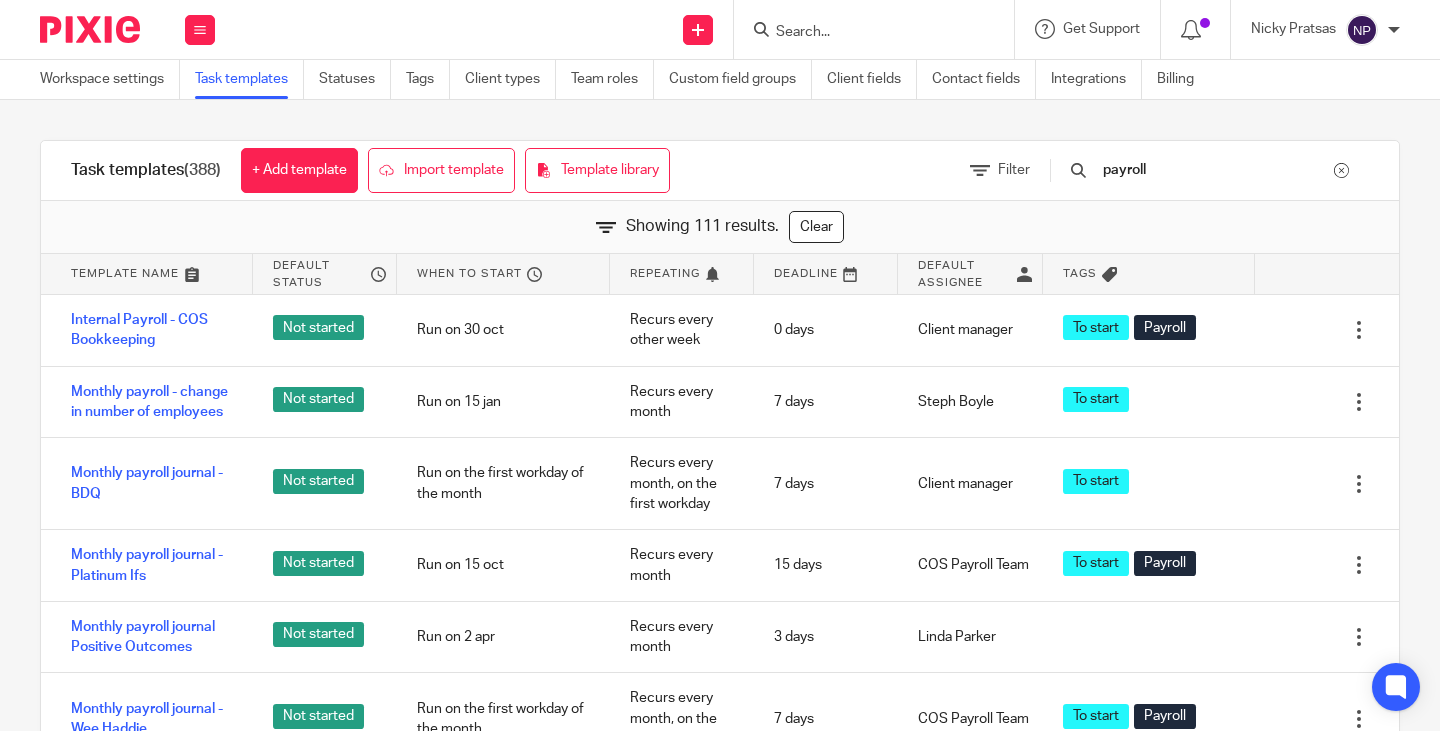 scroll, scrollTop: 0, scrollLeft: 0, axis: both 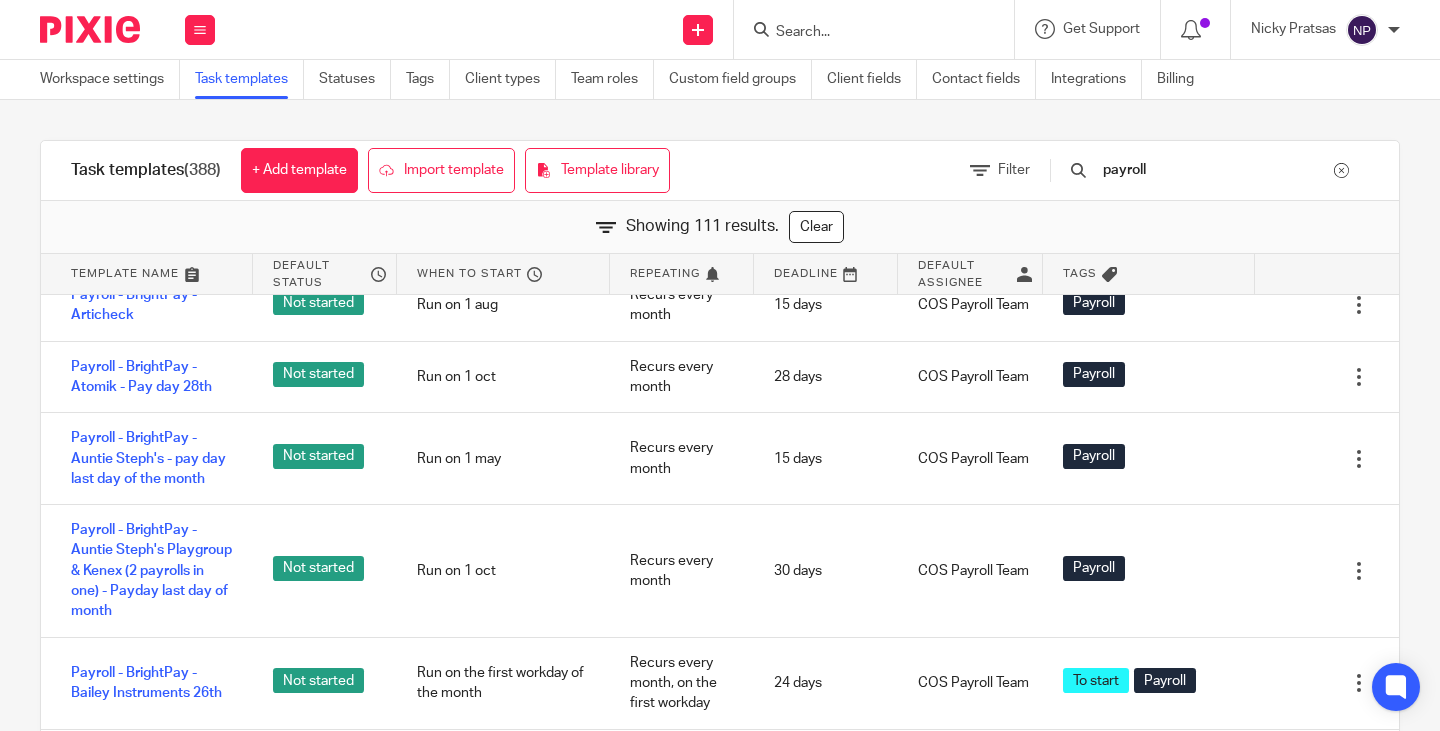 click at bounding box center [864, 33] 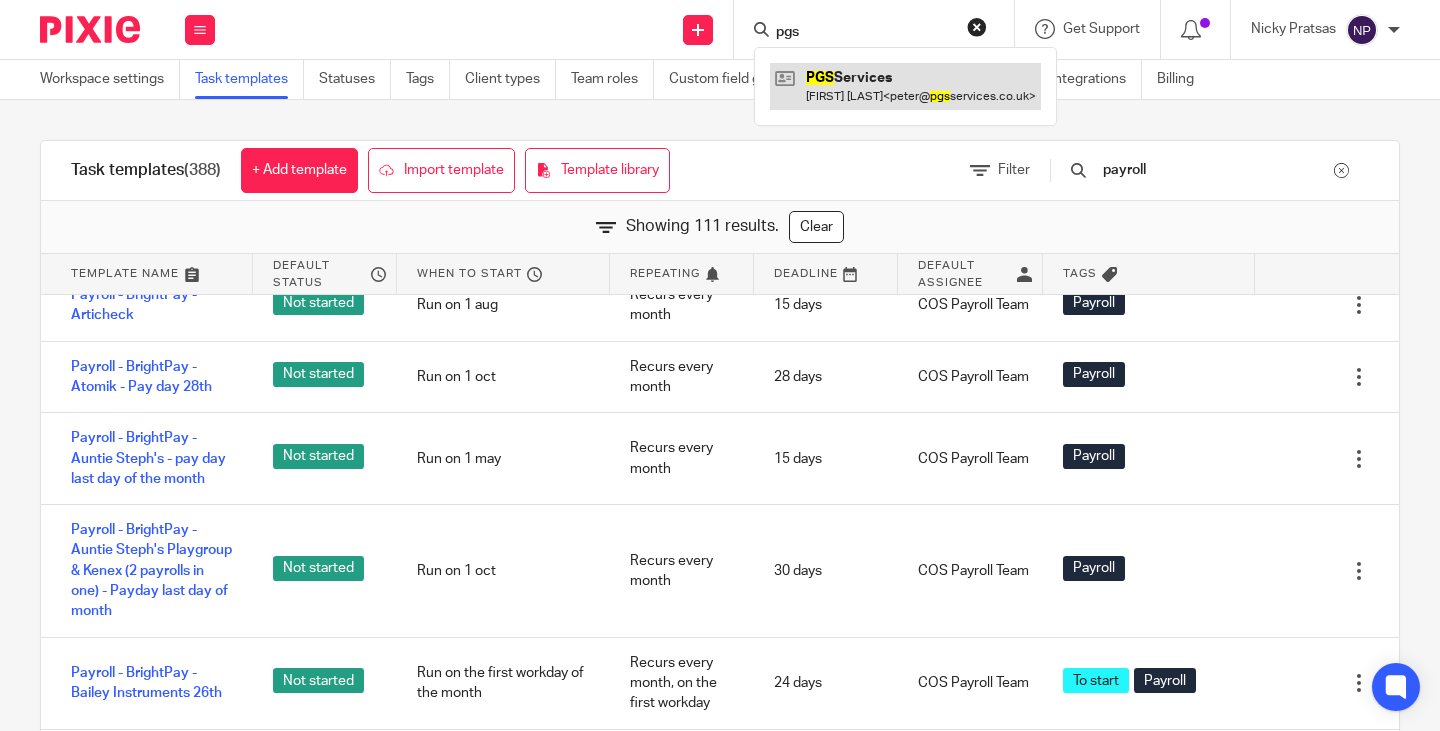 type on "pgs" 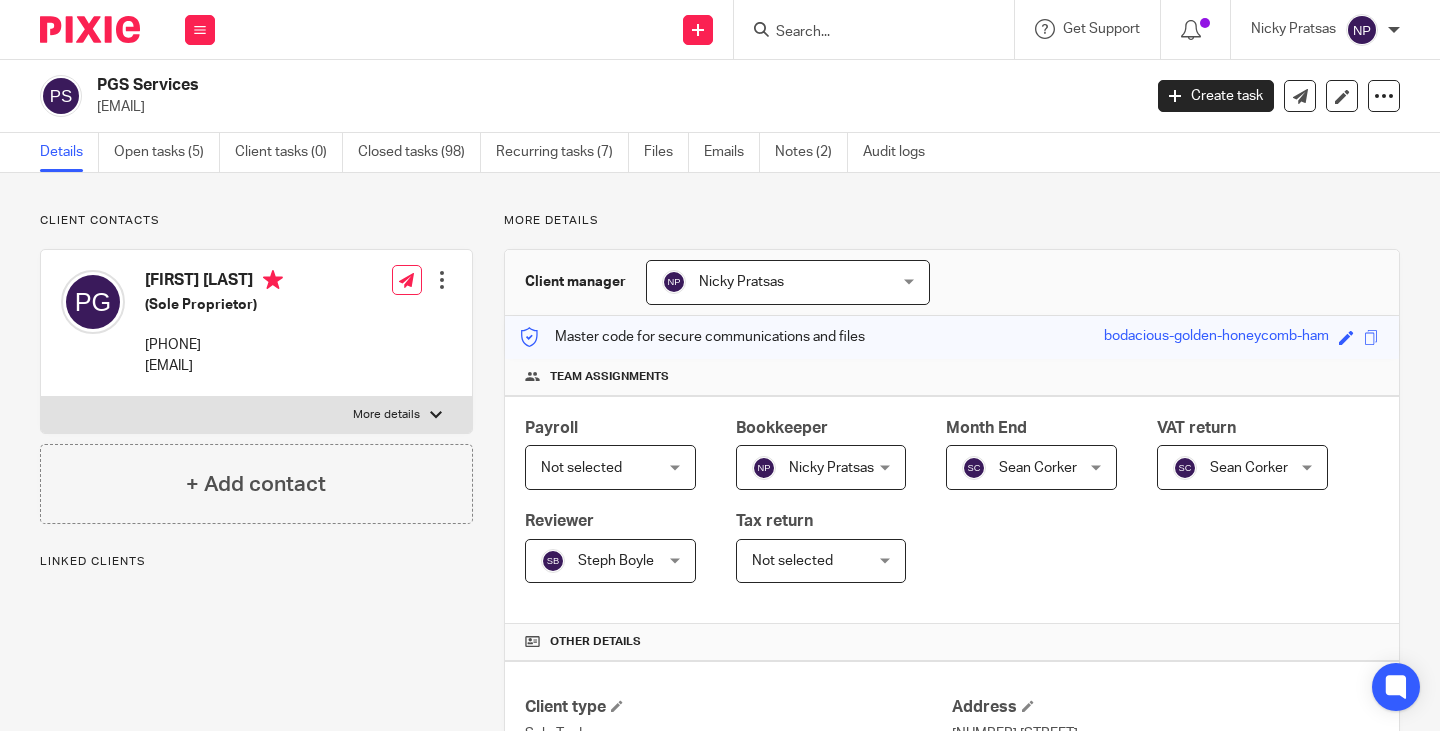 scroll, scrollTop: 0, scrollLeft: 0, axis: both 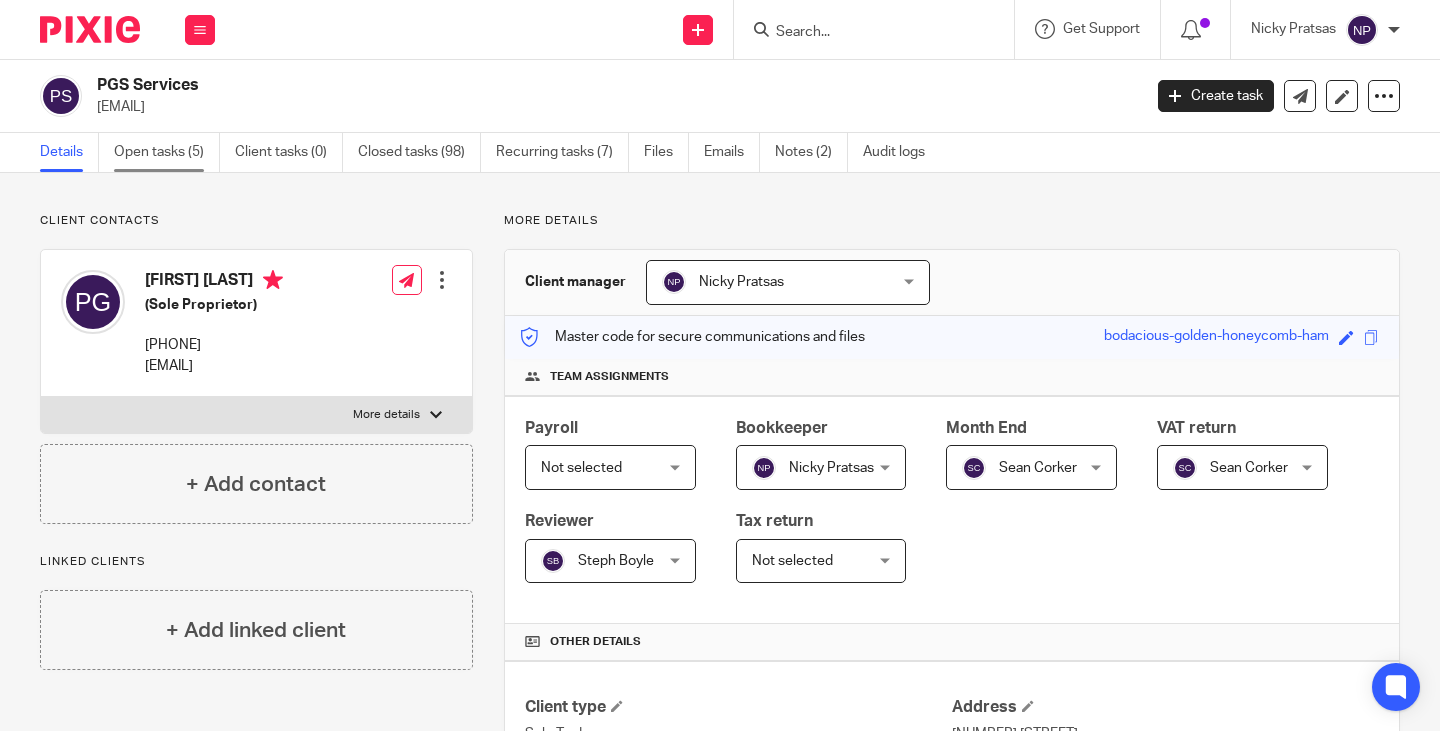 click on "Open tasks (5)" at bounding box center [167, 152] 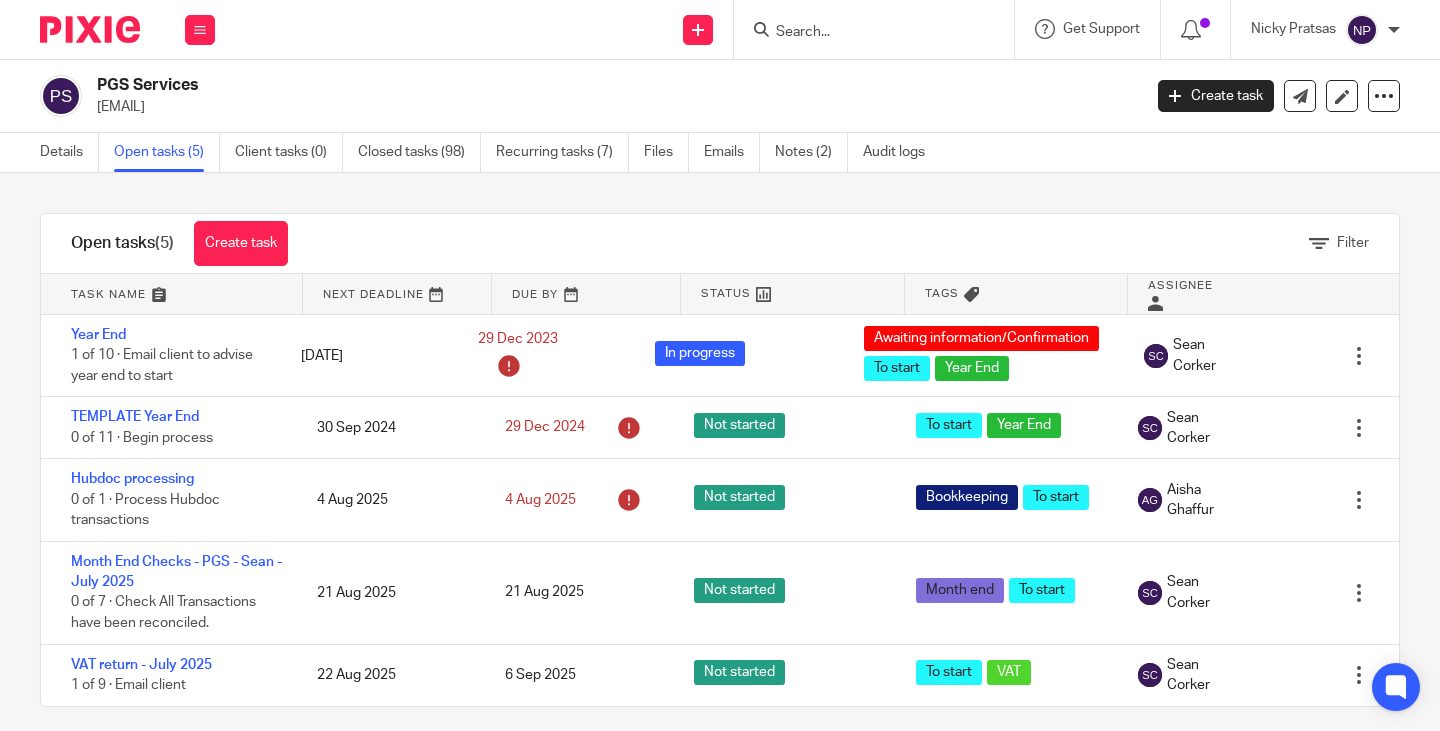 scroll, scrollTop: 0, scrollLeft: 0, axis: both 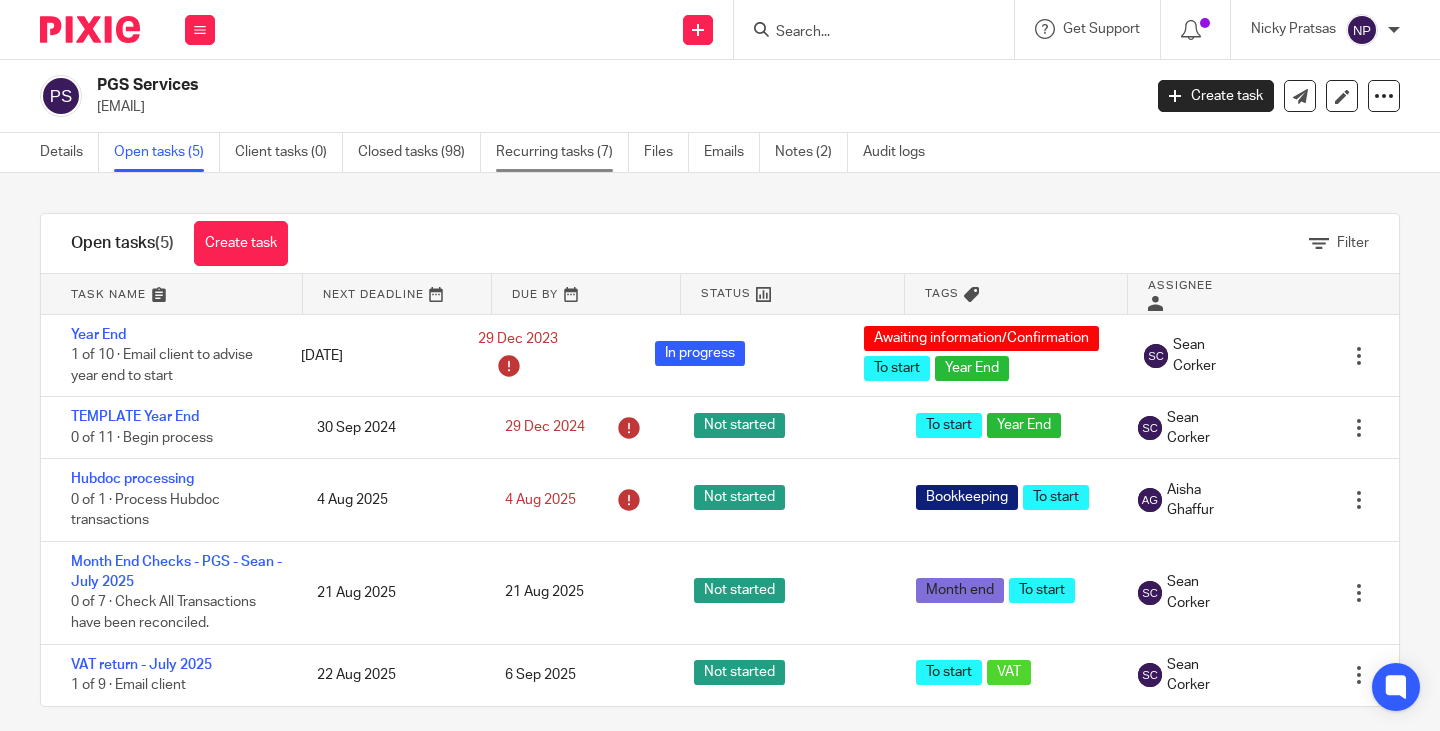 click on "Recurring tasks (7)" at bounding box center [562, 152] 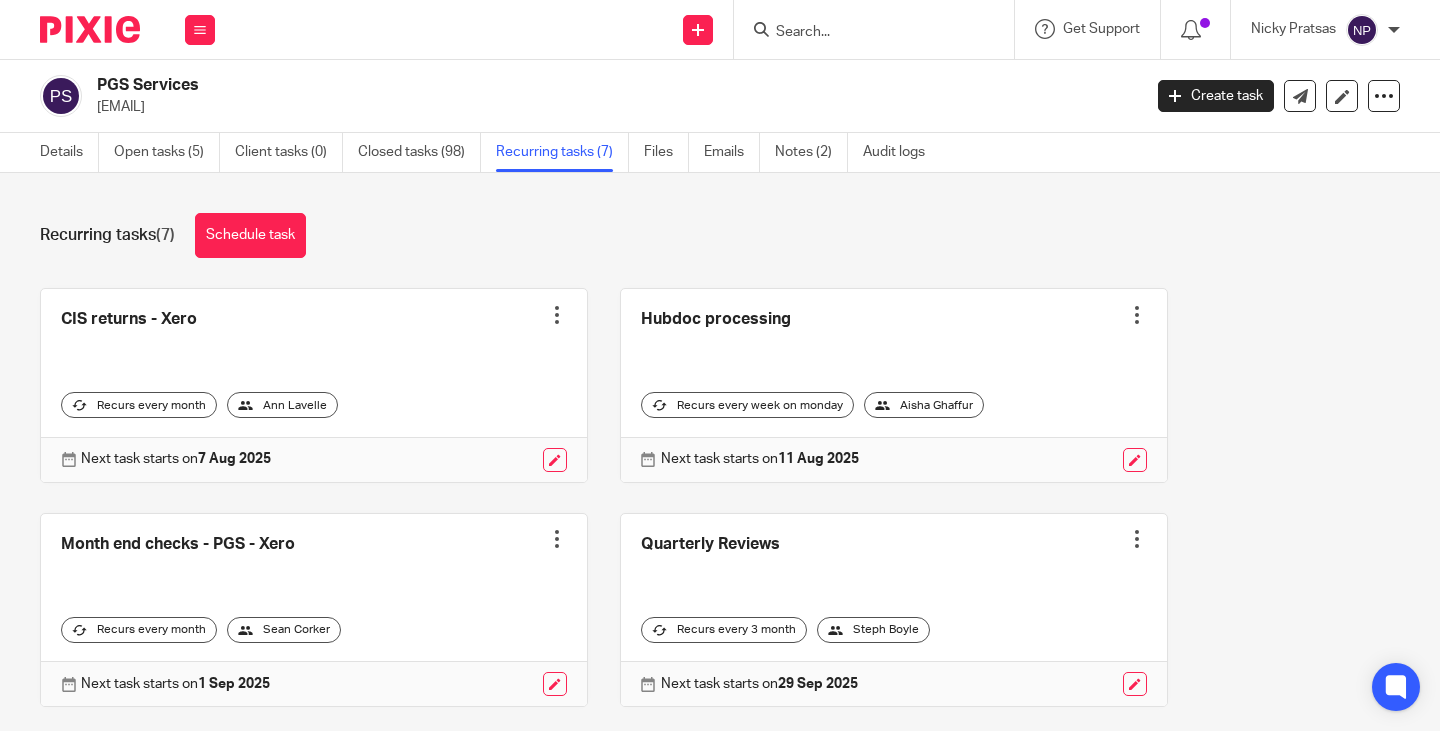 scroll, scrollTop: 0, scrollLeft: 0, axis: both 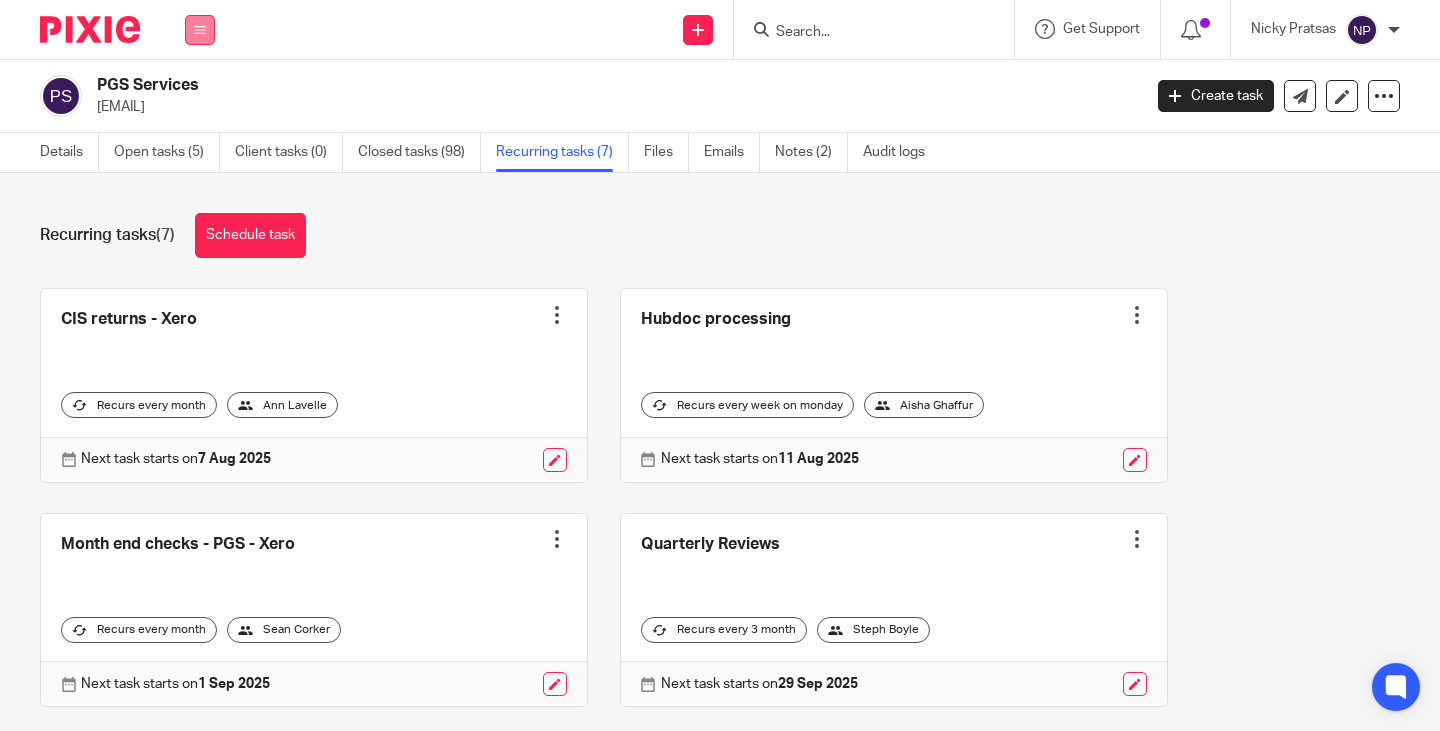 click at bounding box center [200, 30] 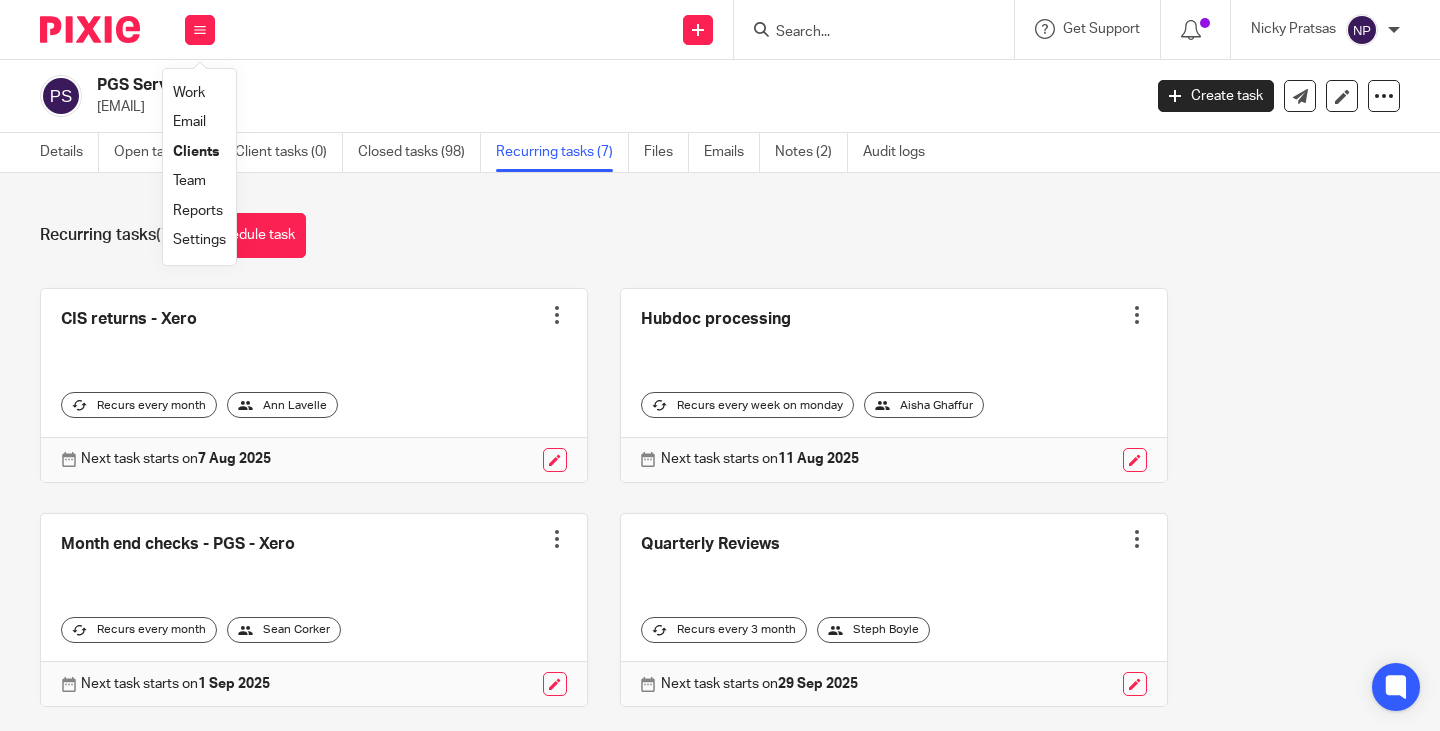 click on "Settings" at bounding box center (199, 240) 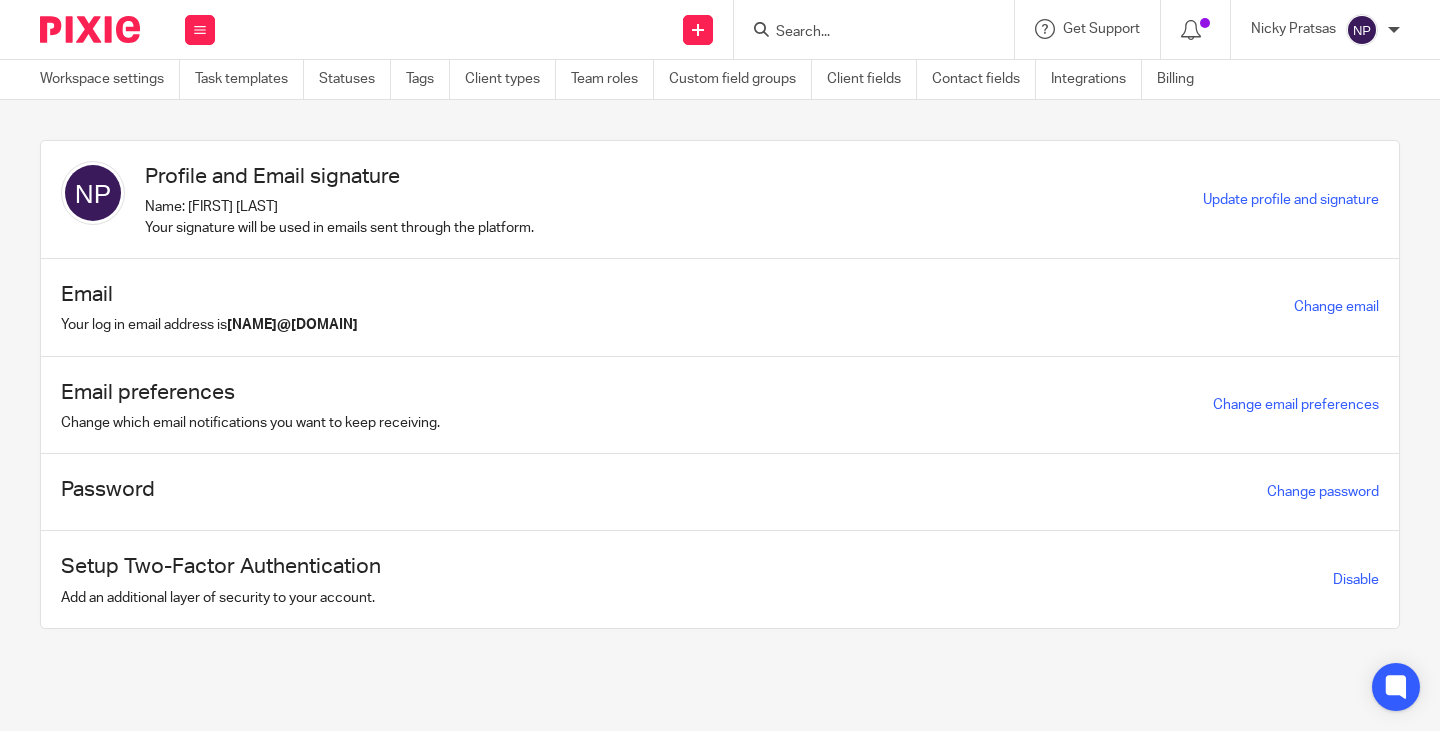 scroll, scrollTop: 0, scrollLeft: 0, axis: both 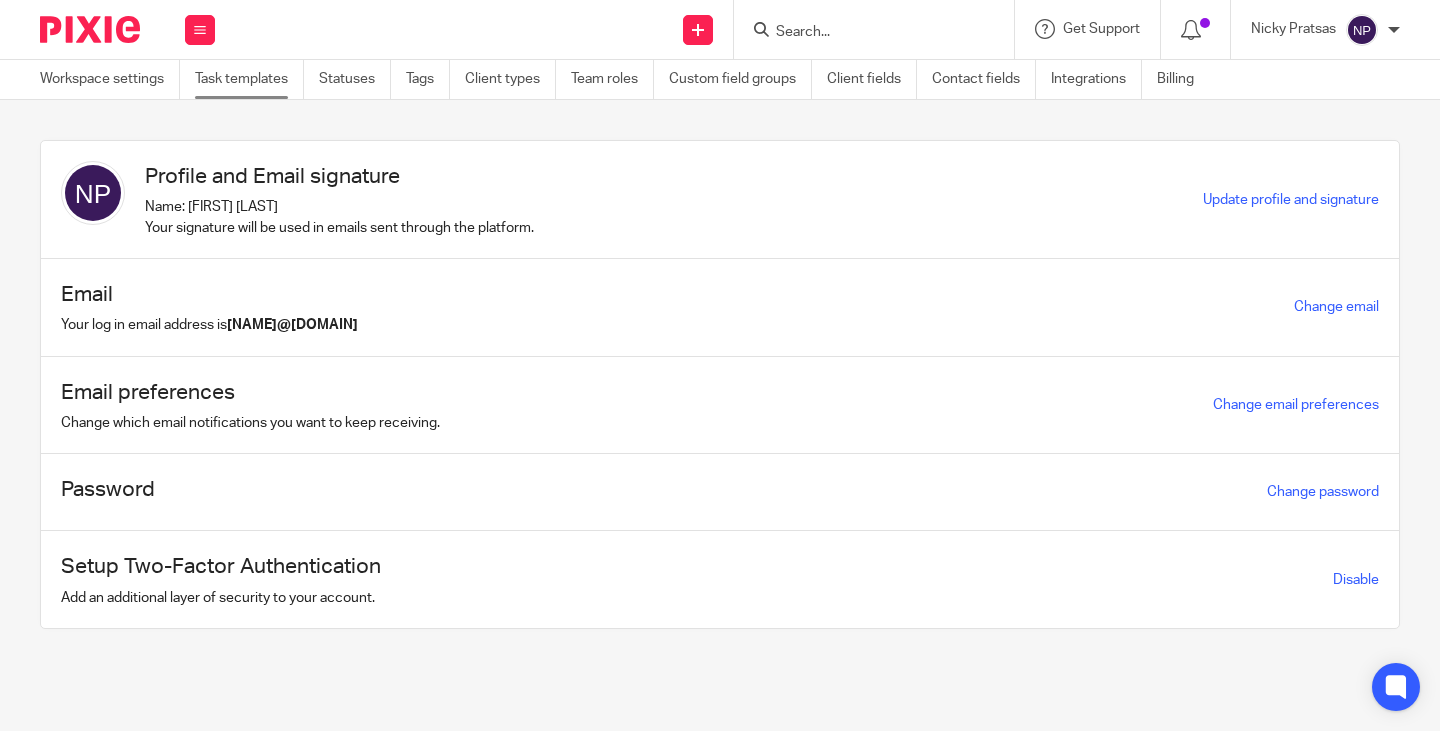 click on "Task templates" at bounding box center [249, 79] 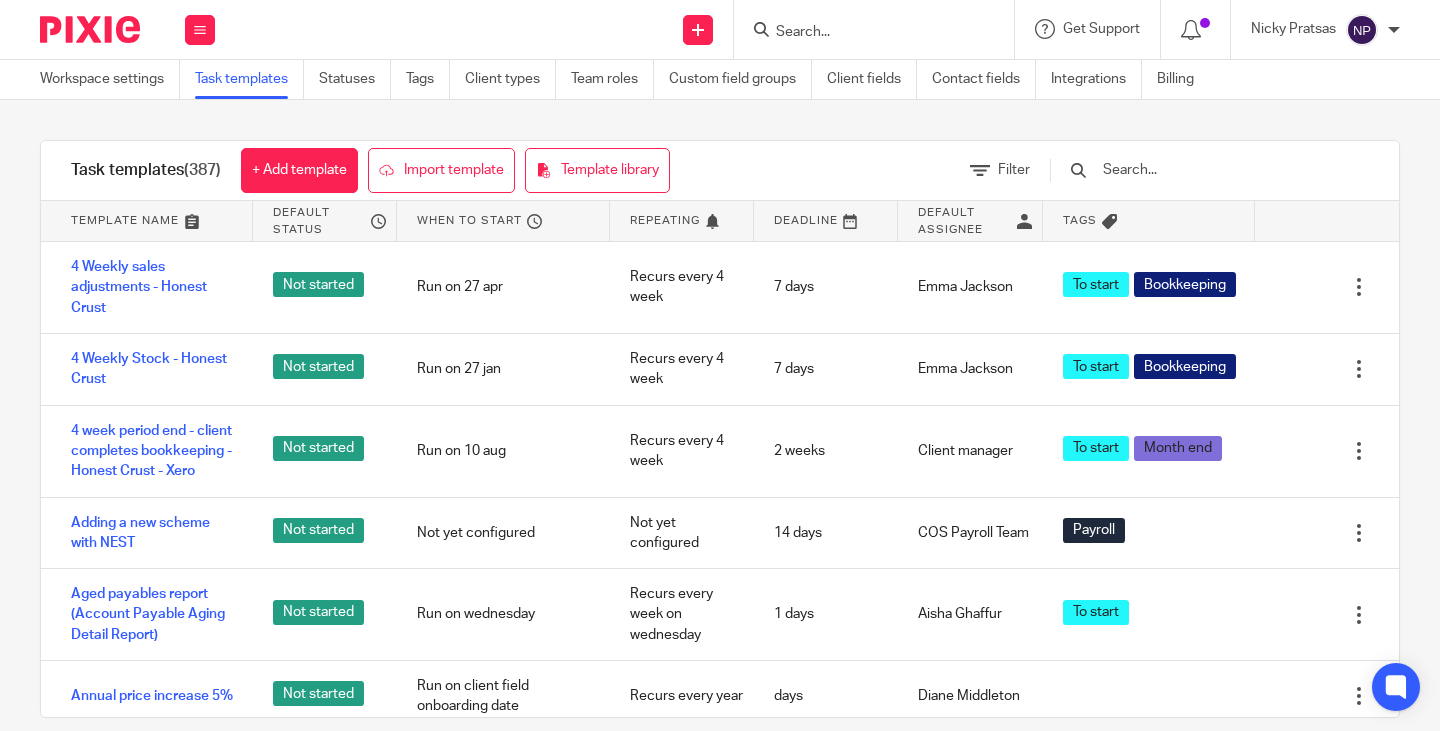 scroll, scrollTop: 0, scrollLeft: 0, axis: both 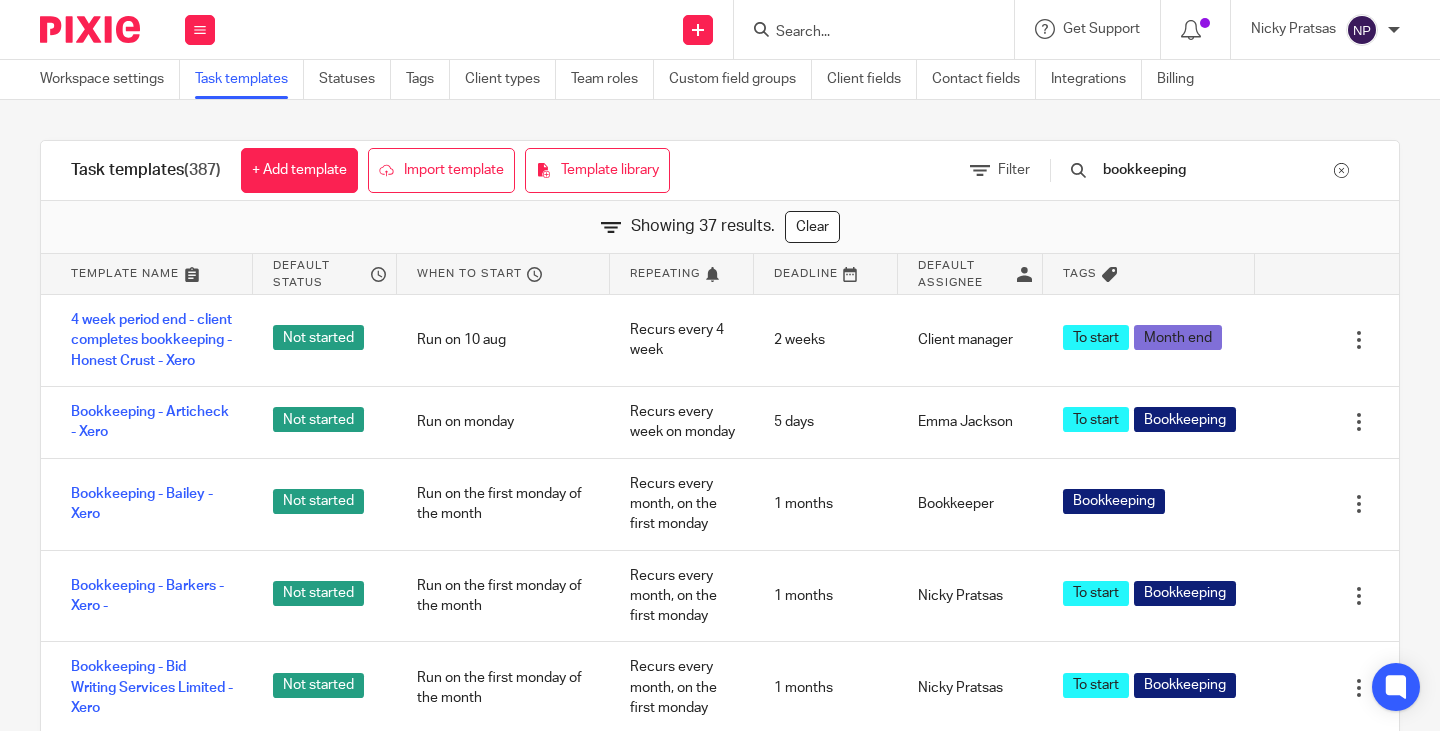 type on "bookkeeping" 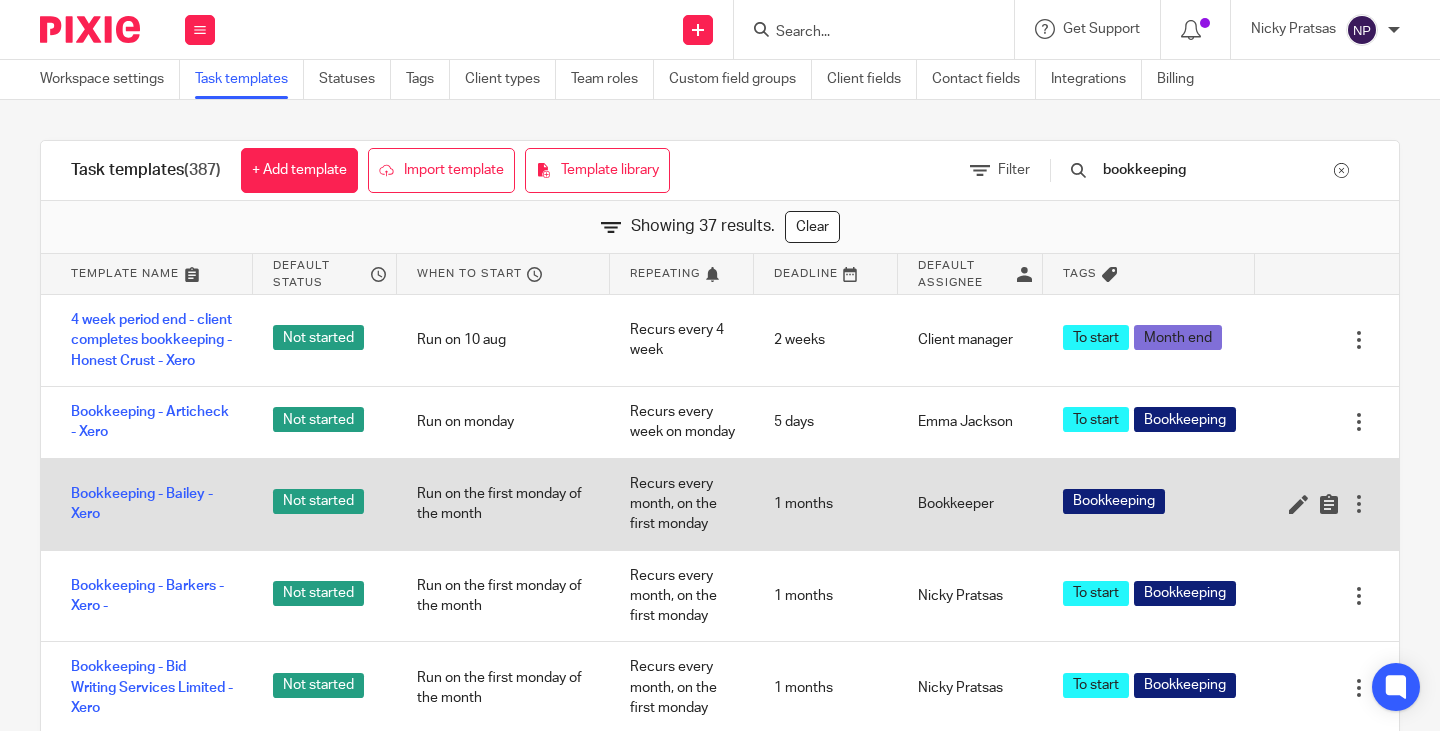 scroll, scrollTop: 200, scrollLeft: 0, axis: vertical 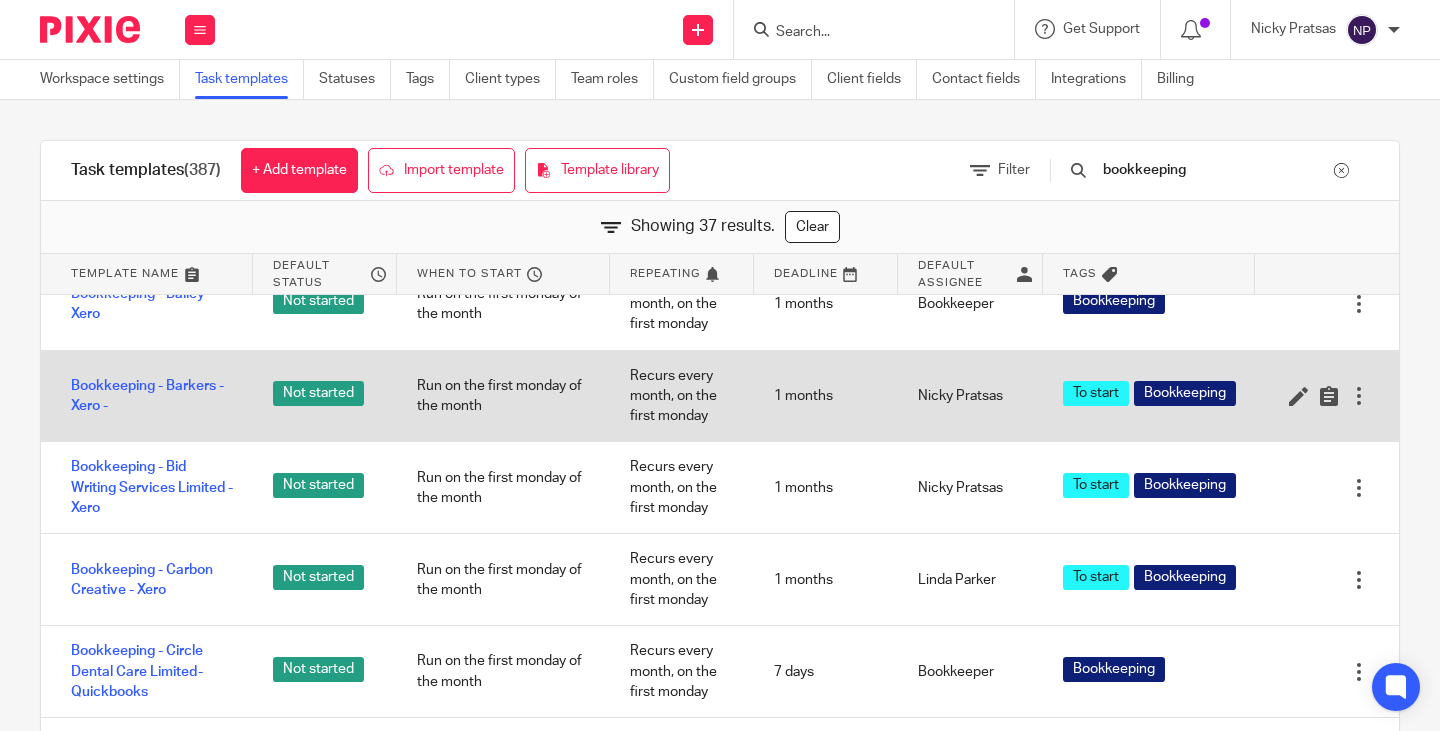 click at bounding box center (1359, 396) 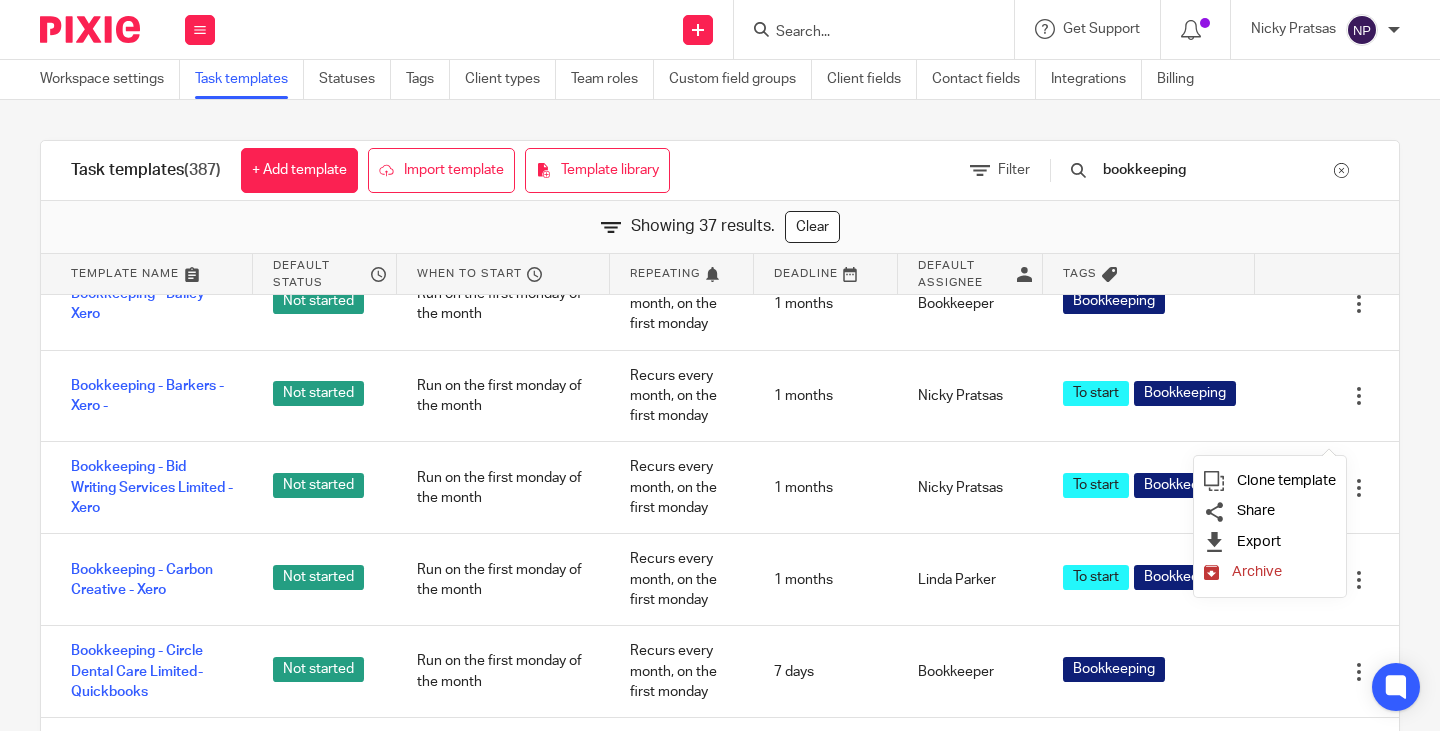 click on "Archive" at bounding box center (1257, 571) 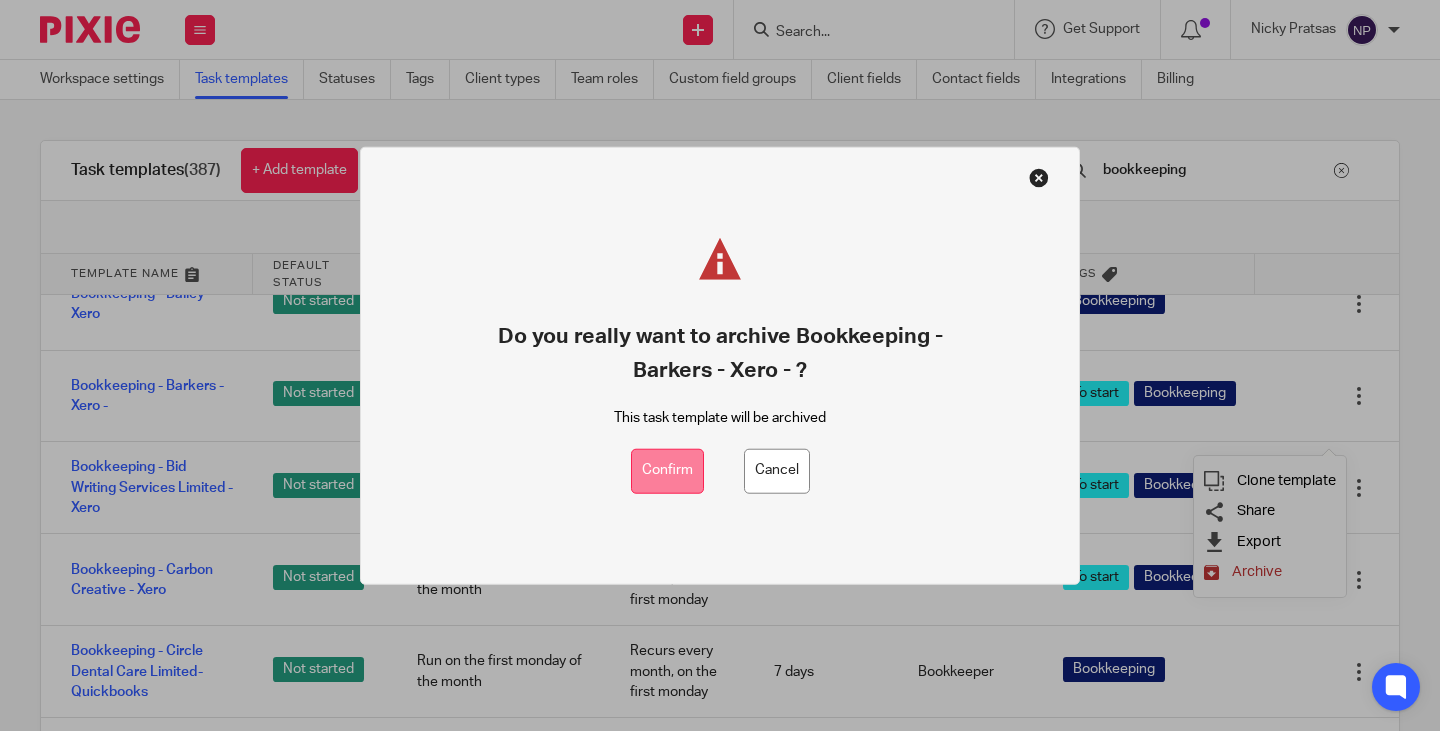 click on "Confirm" at bounding box center [667, 470] 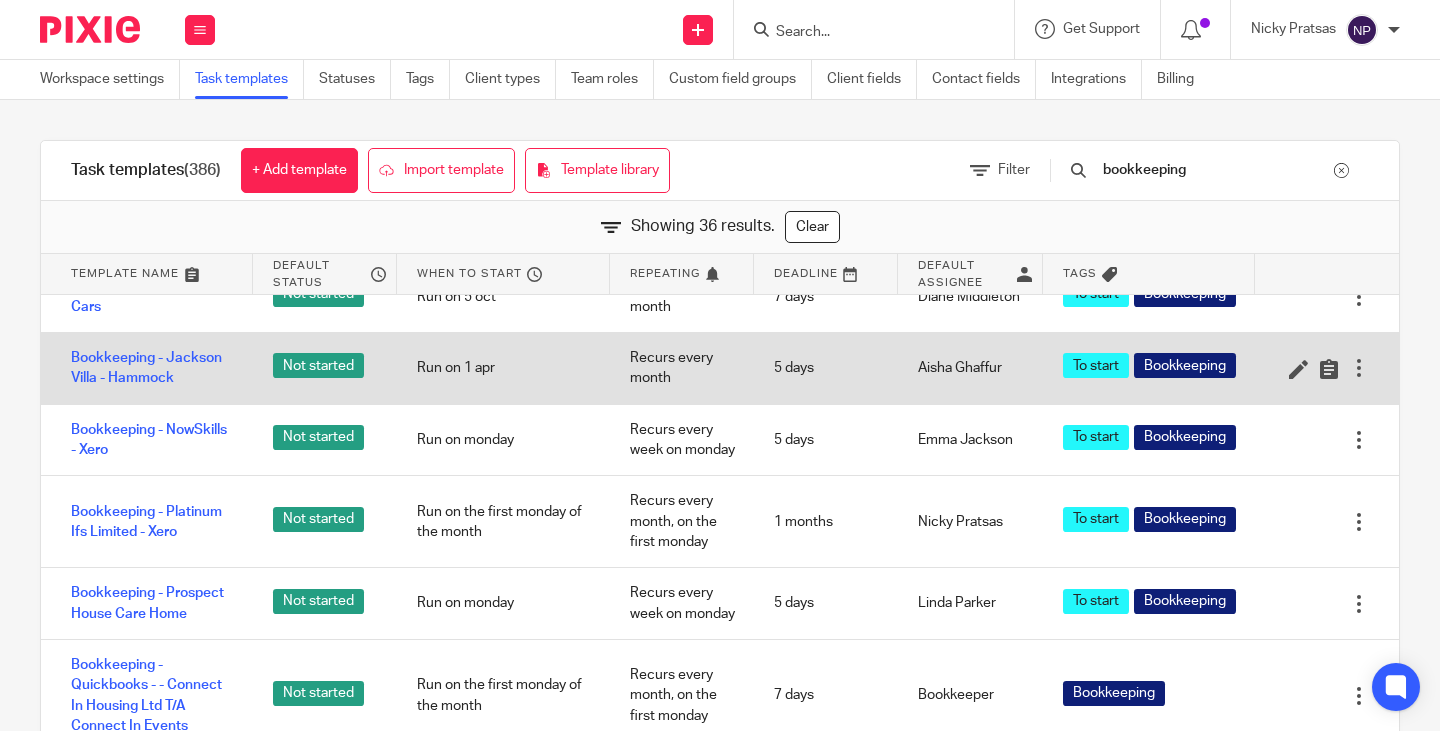 scroll, scrollTop: 1000, scrollLeft: 0, axis: vertical 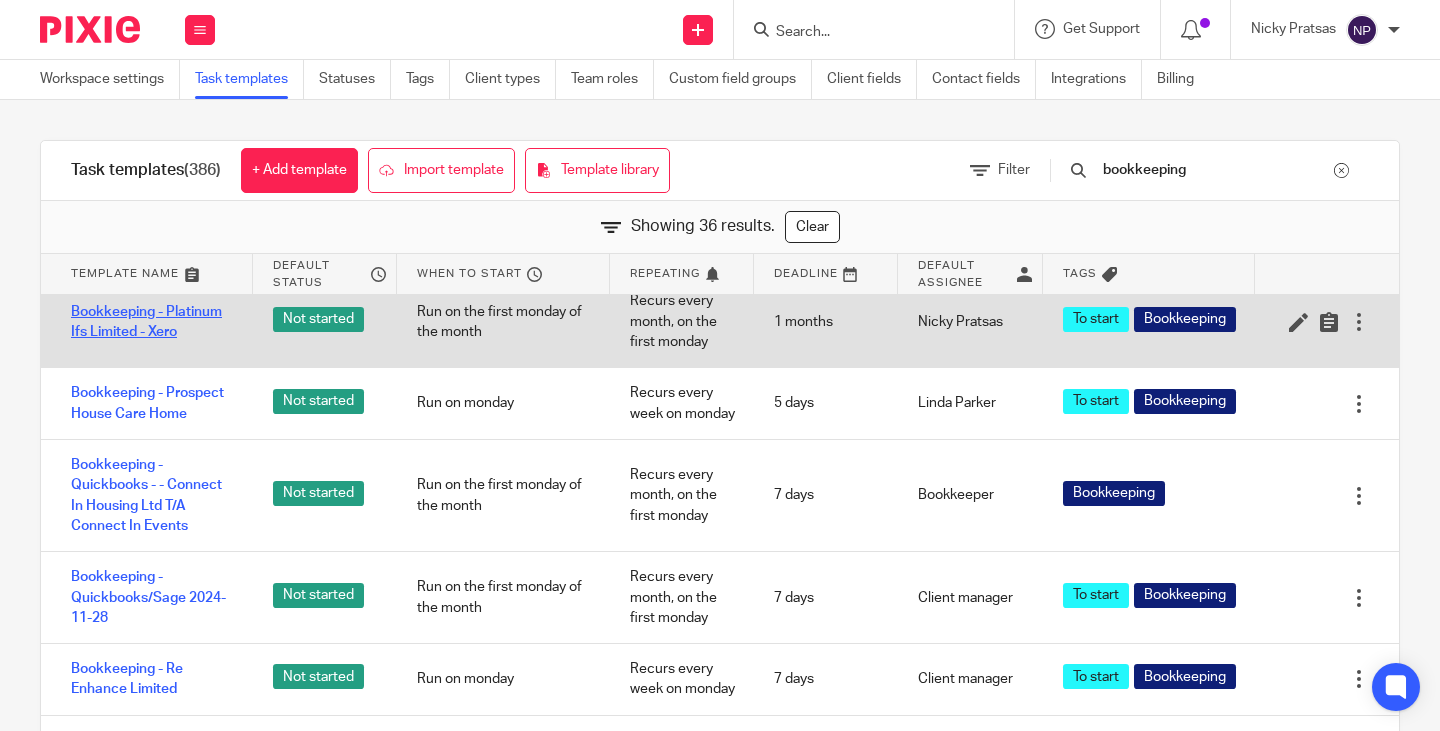 click on "Bookkeeping - Platinum Ifs Limited - Xero" at bounding box center (152, 322) 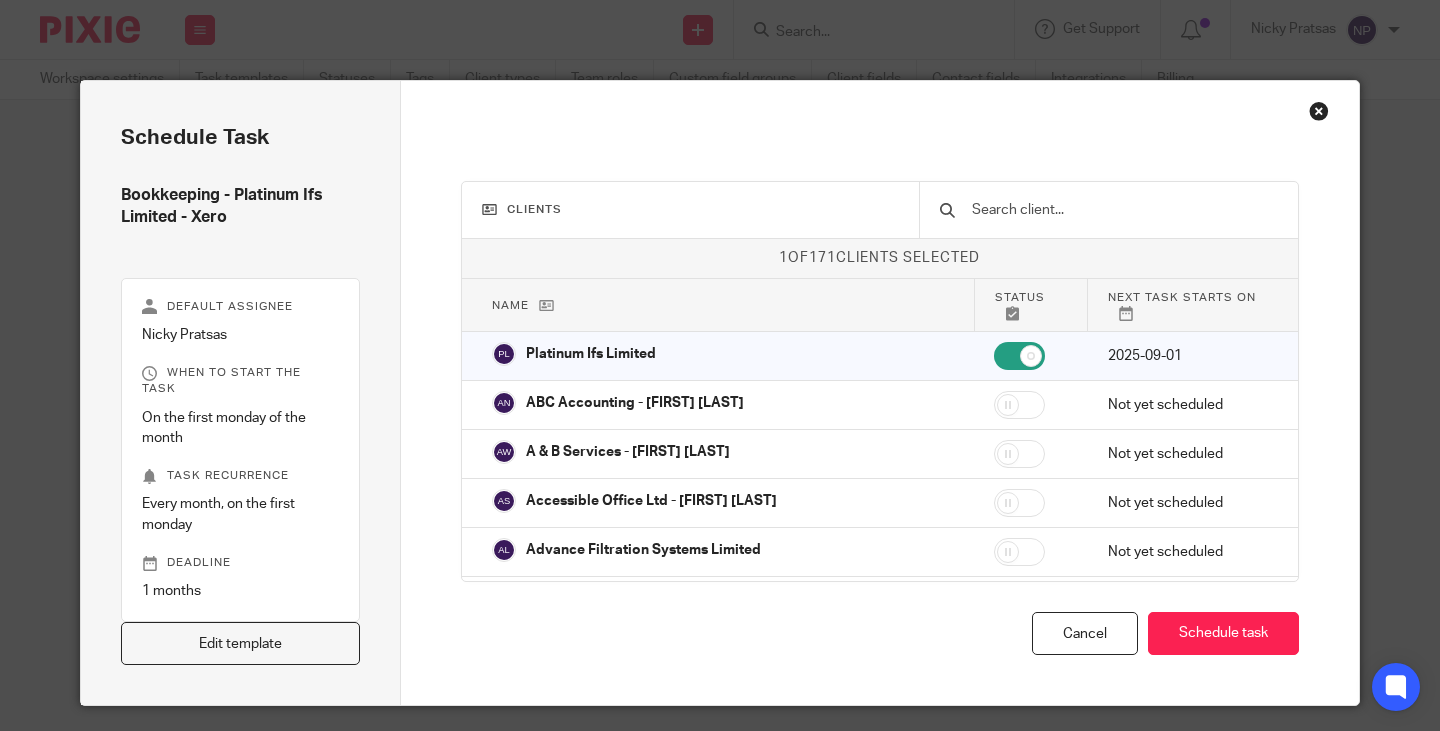 scroll, scrollTop: 0, scrollLeft: 0, axis: both 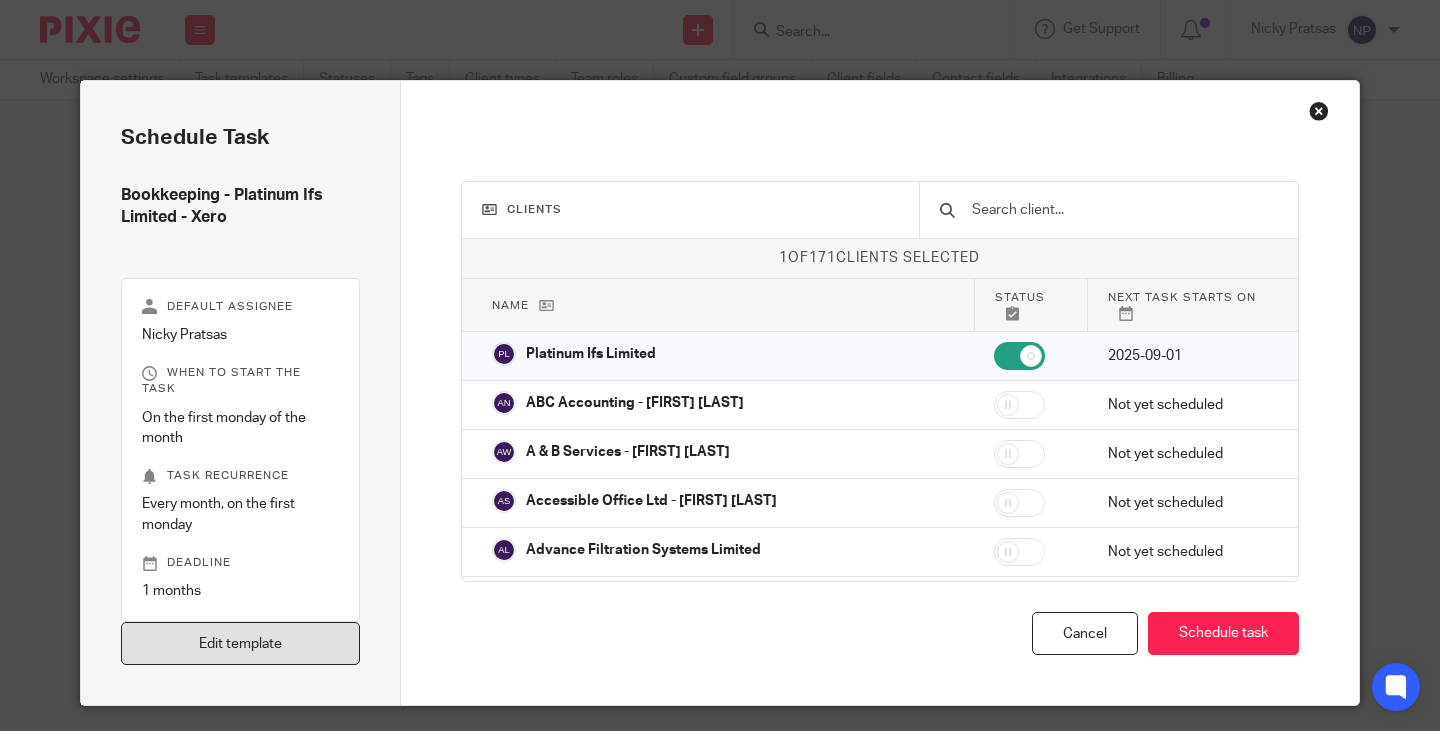 click on "Edit template" at bounding box center (240, 643) 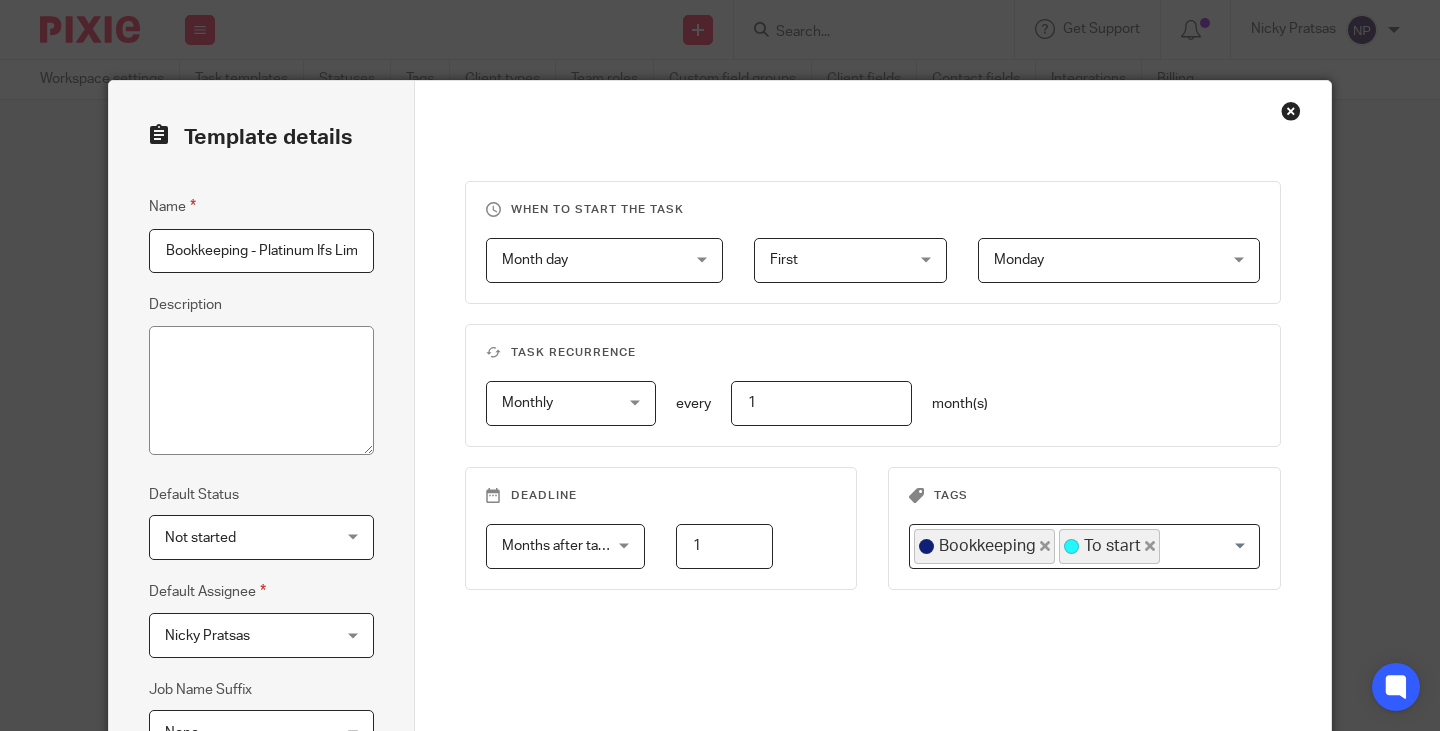 scroll, scrollTop: 0, scrollLeft: 0, axis: both 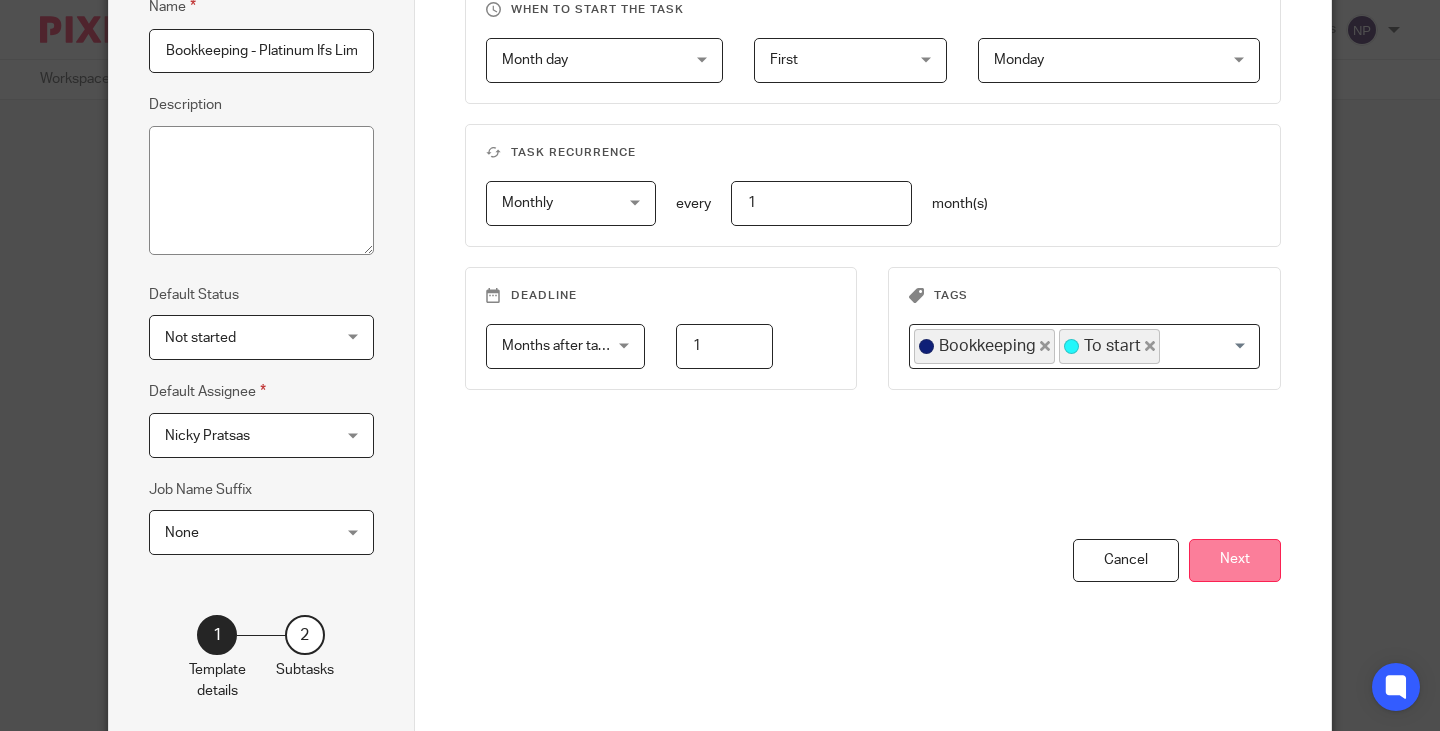 click on "Next" at bounding box center [1235, 560] 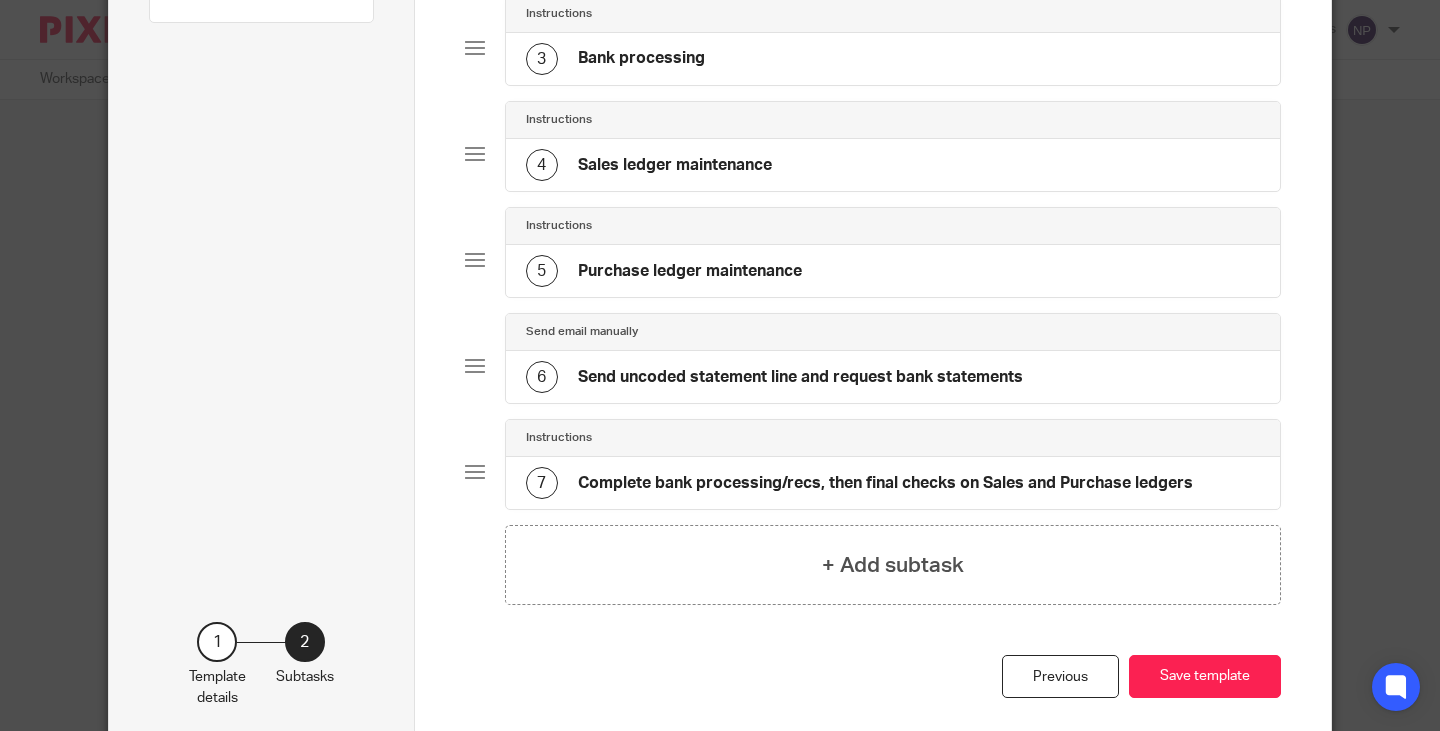 scroll, scrollTop: 0, scrollLeft: 0, axis: both 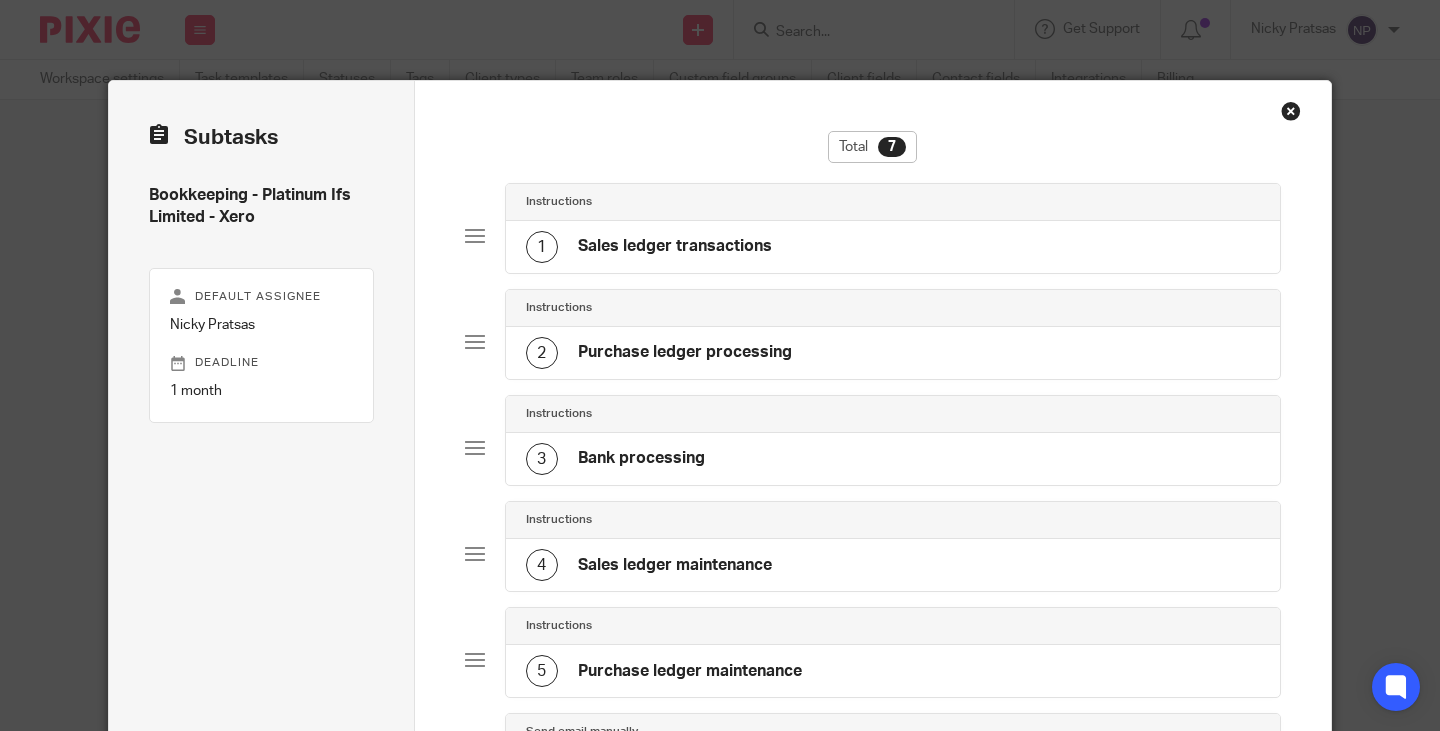 click on "Sales ledger transactions" 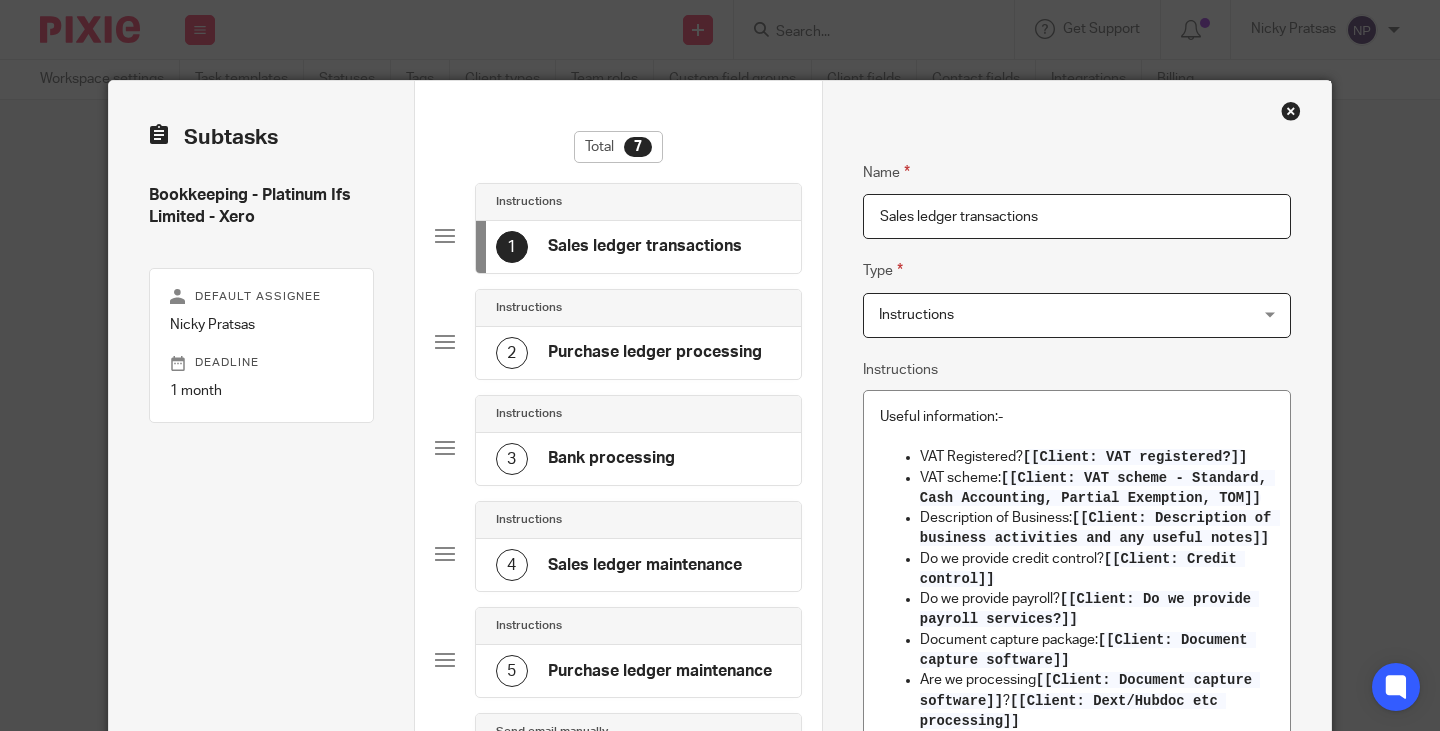 click on "Purchase ledger processing" 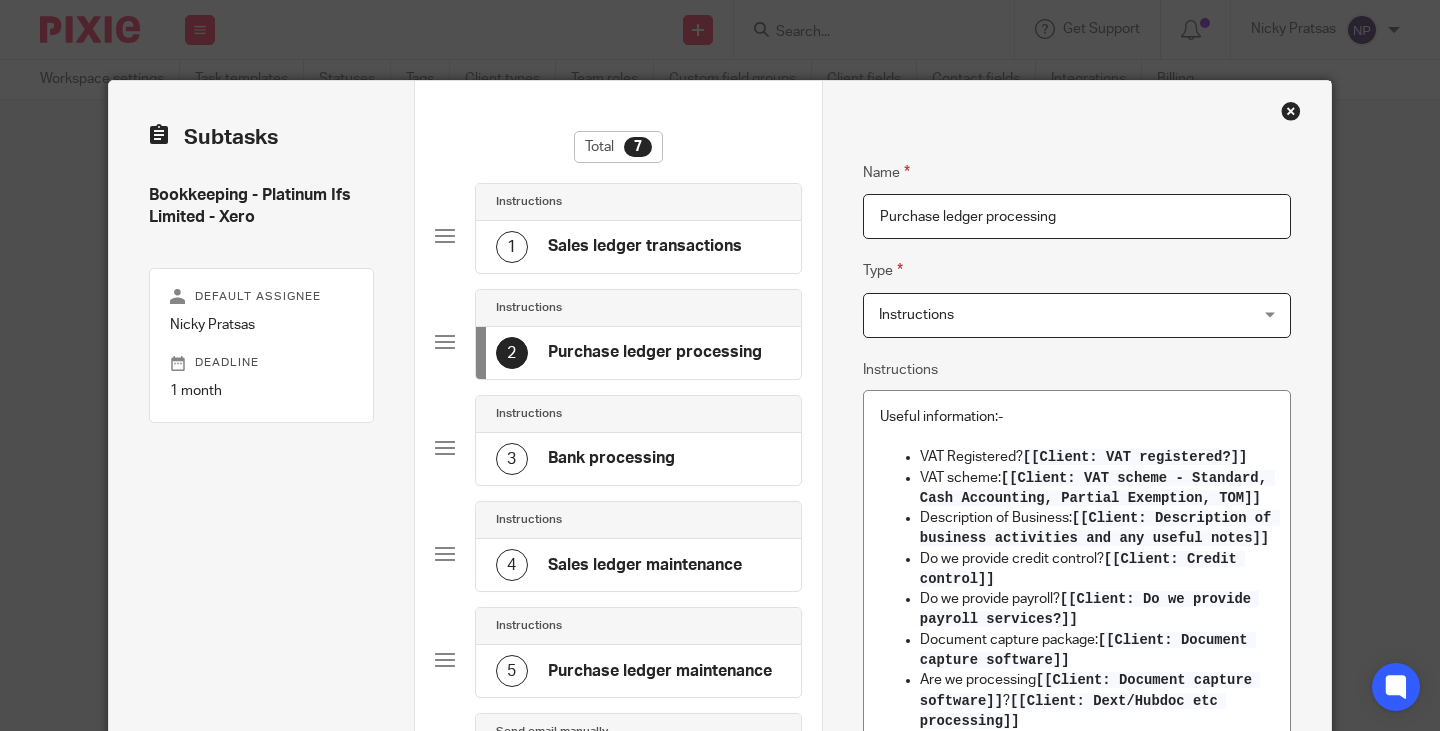 click on "Bank processing" 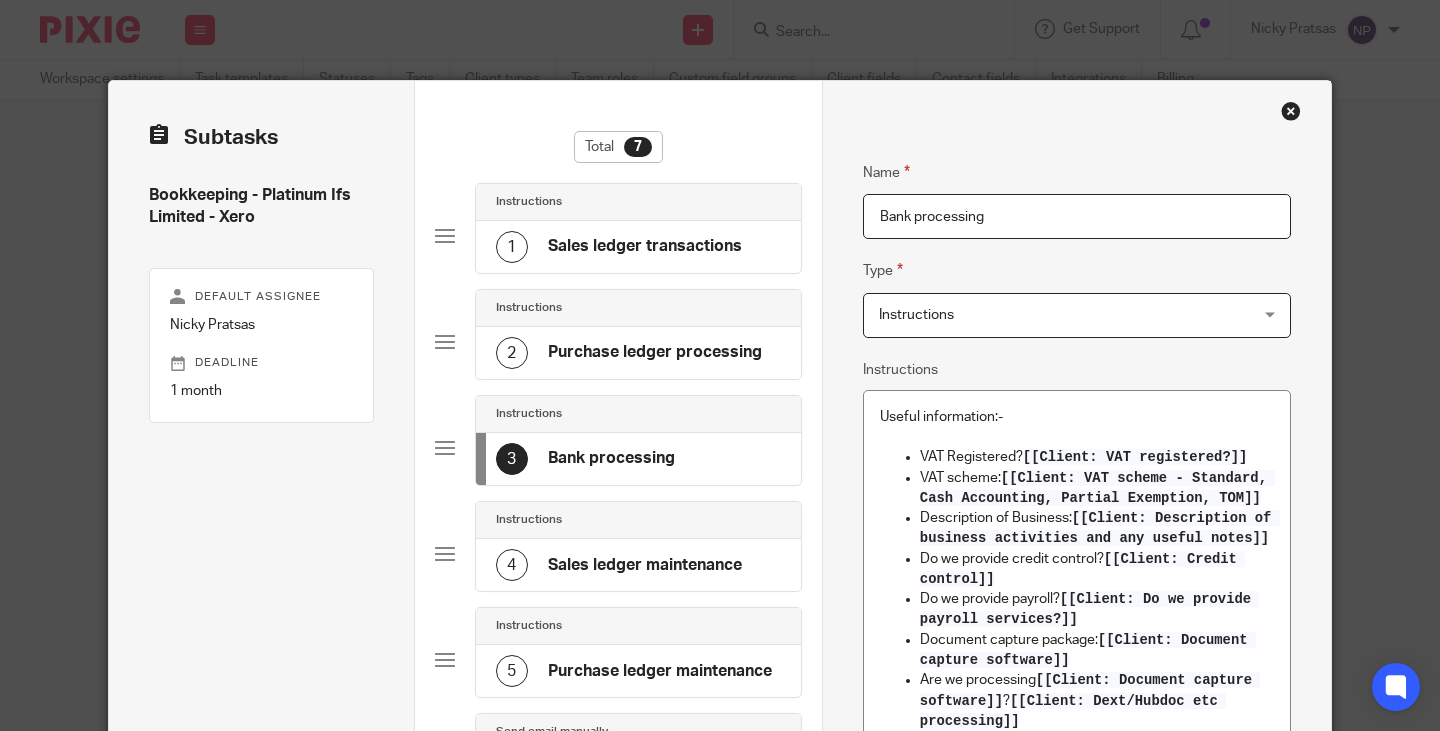 click on "Sales ledger maintenance" 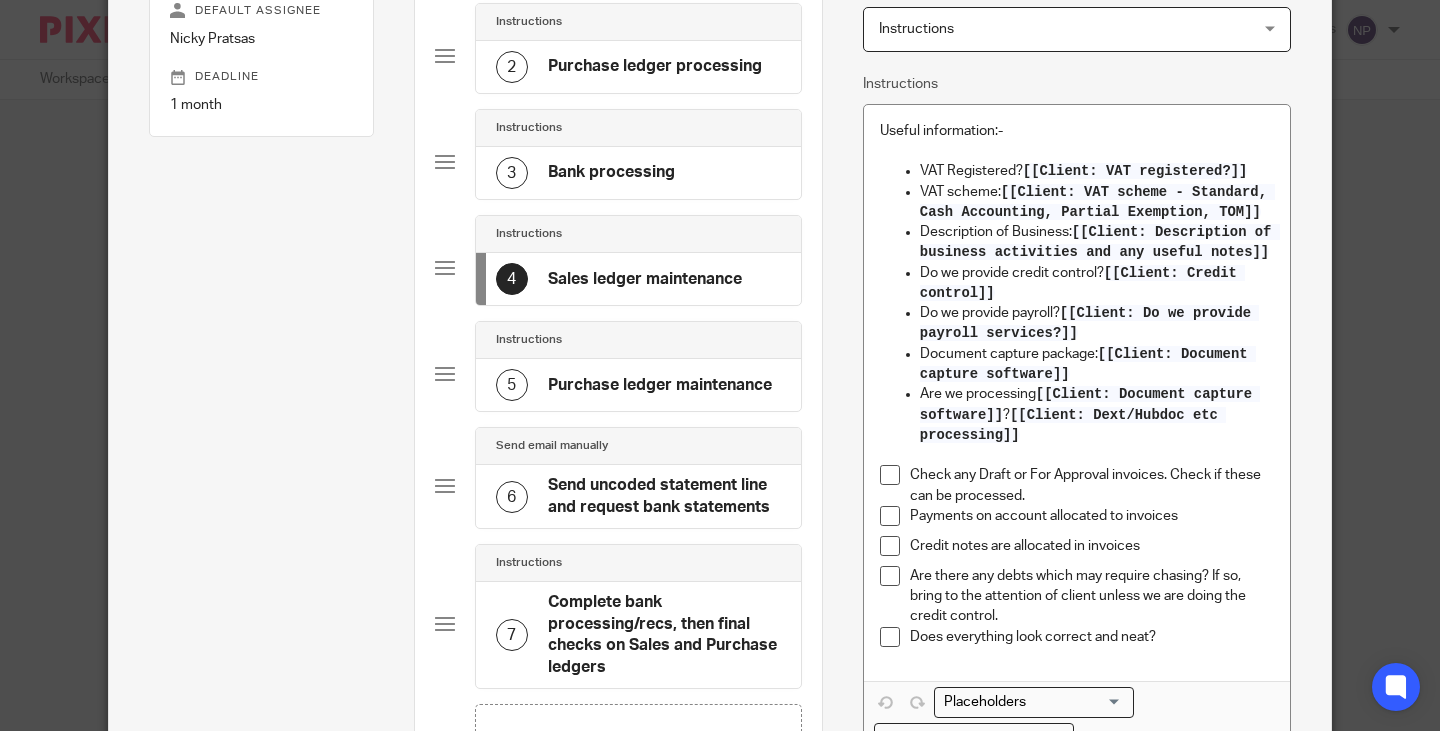 scroll, scrollTop: 86, scrollLeft: 0, axis: vertical 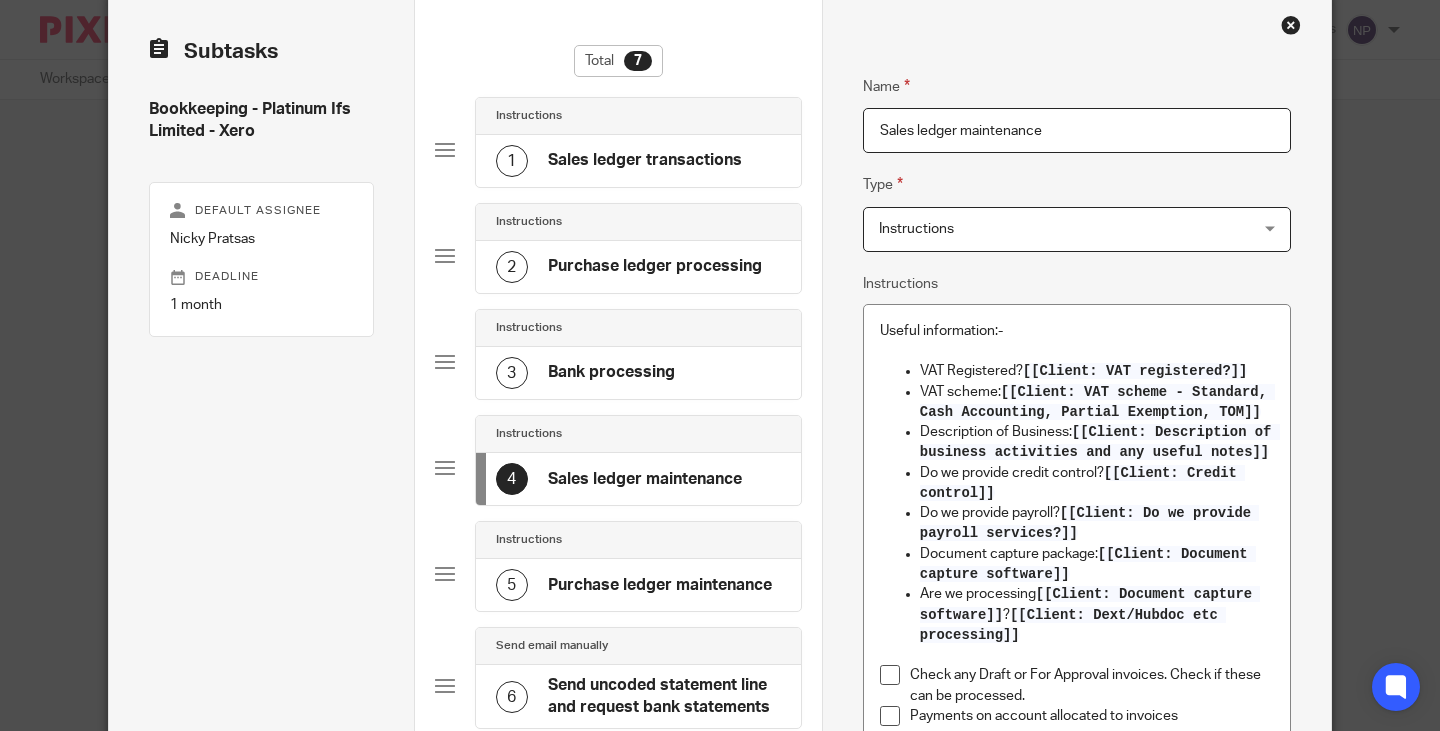 click at bounding box center [1291, 25] 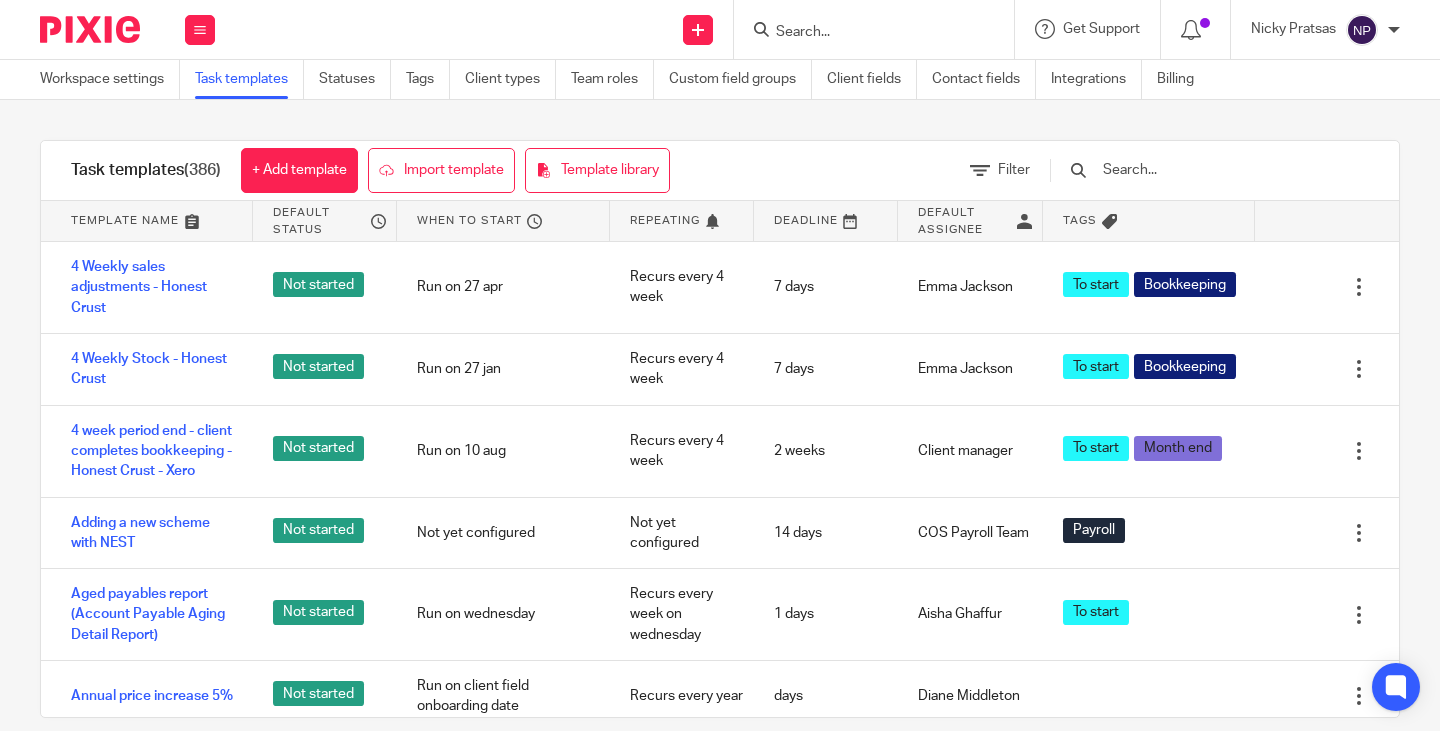scroll, scrollTop: 0, scrollLeft: 0, axis: both 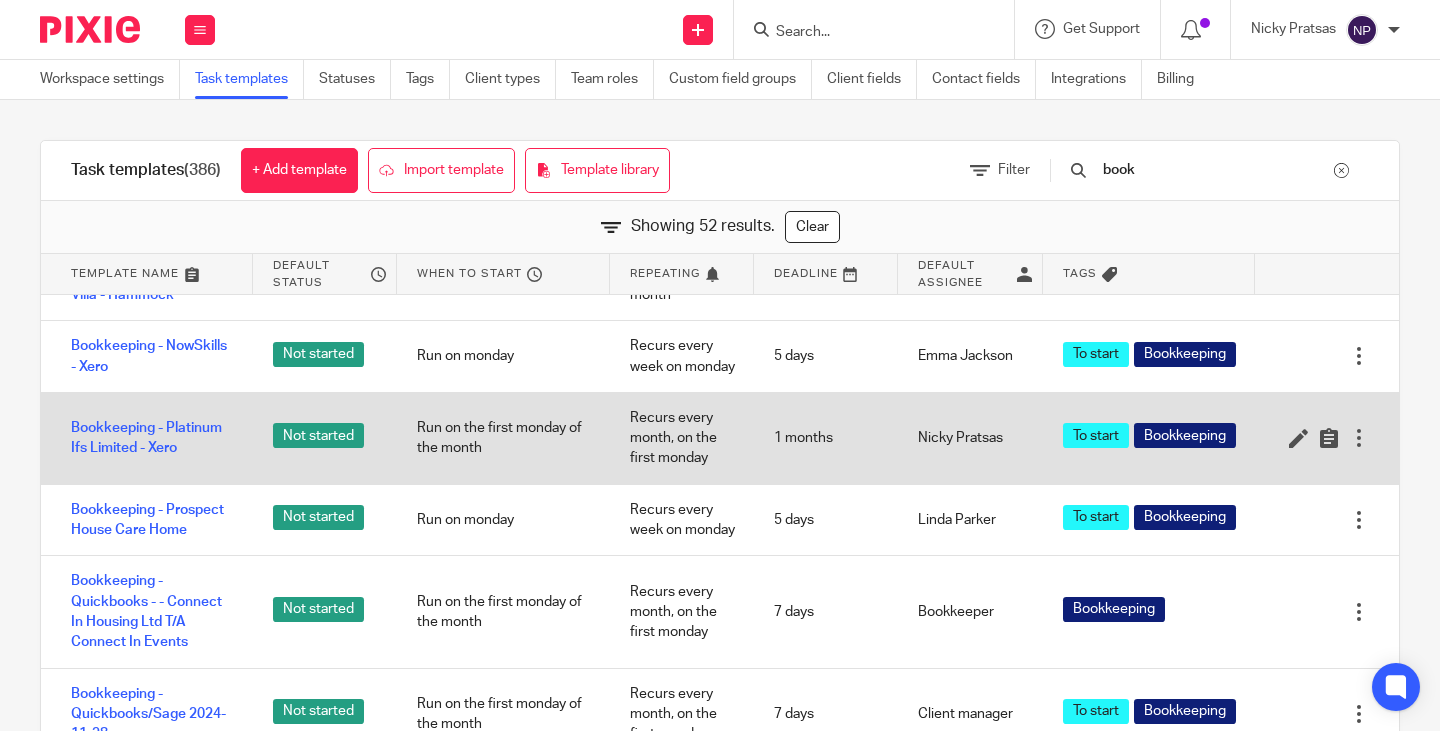 type on "book" 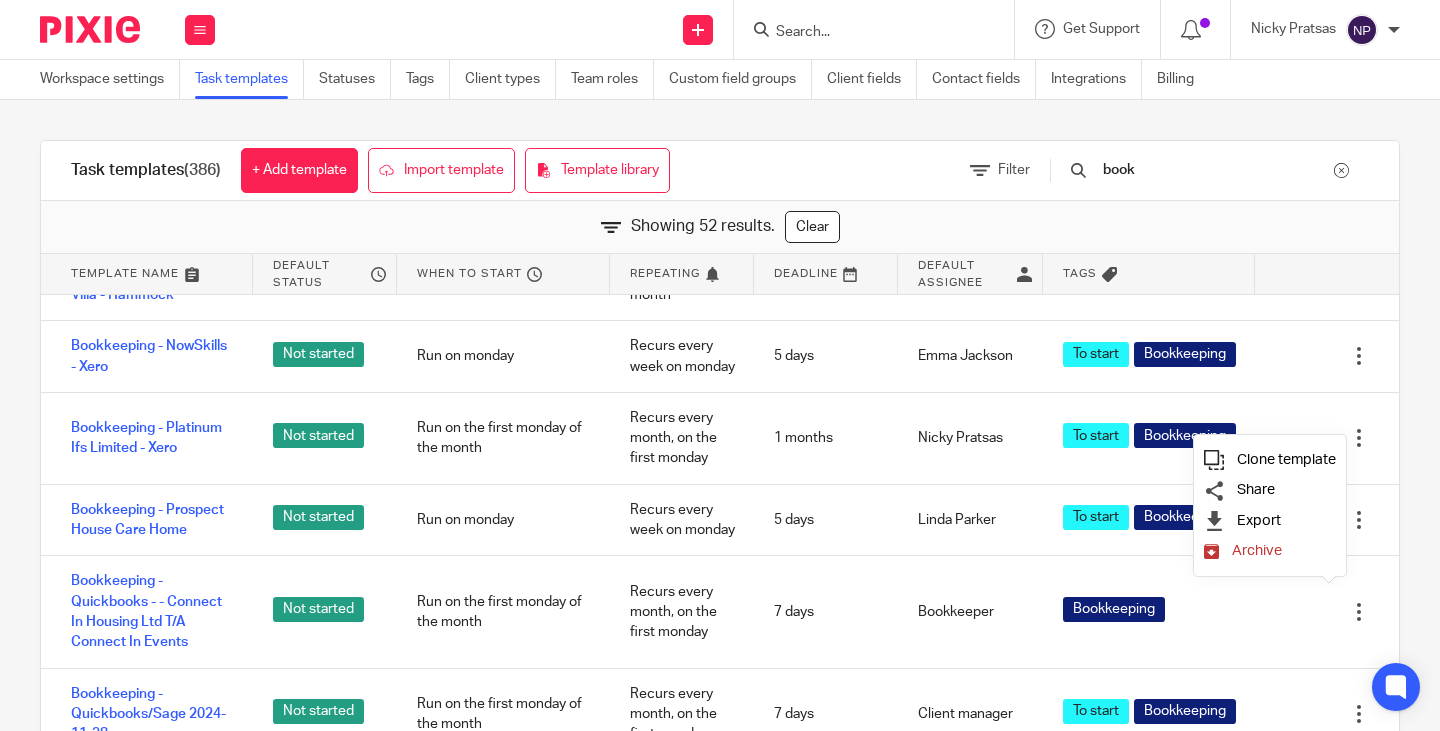 click on "Clone template" at bounding box center (1270, 460) 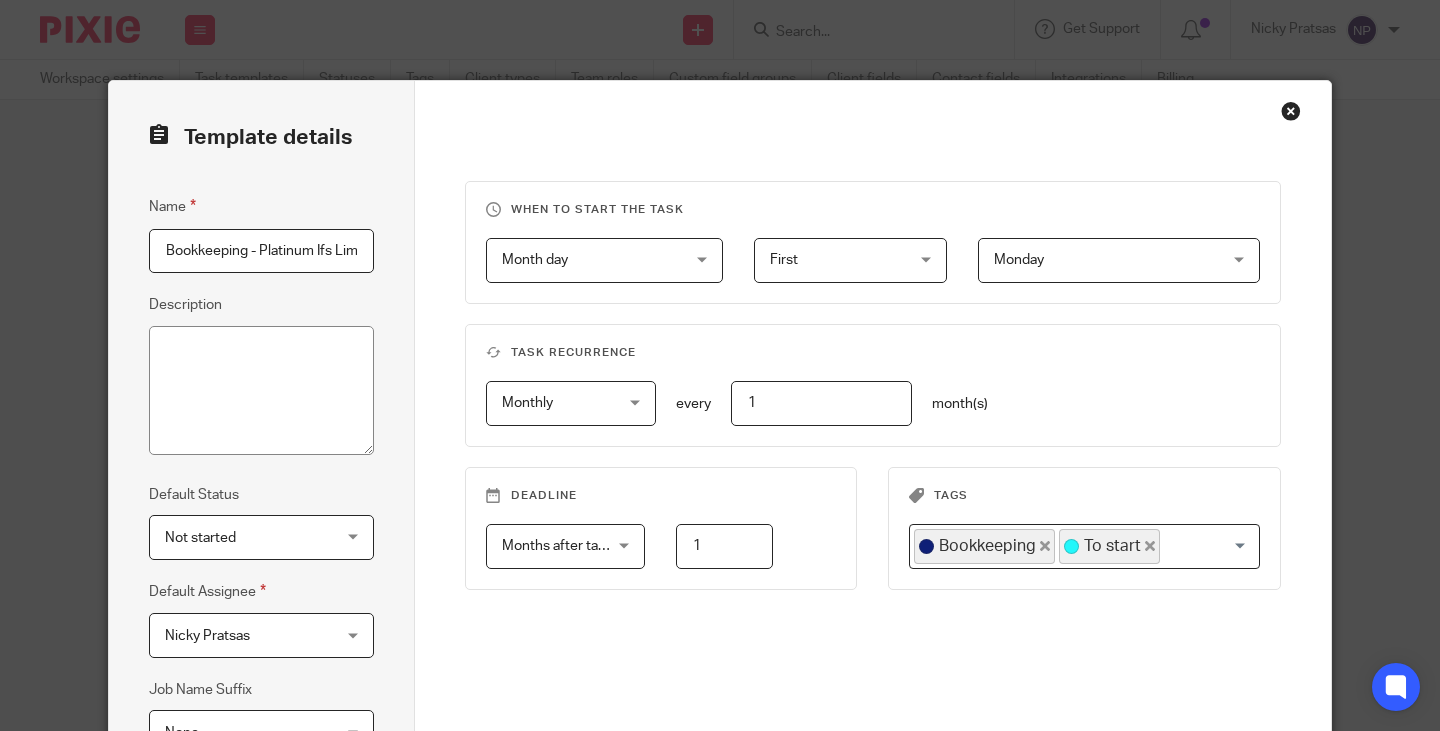 scroll, scrollTop: 0, scrollLeft: 0, axis: both 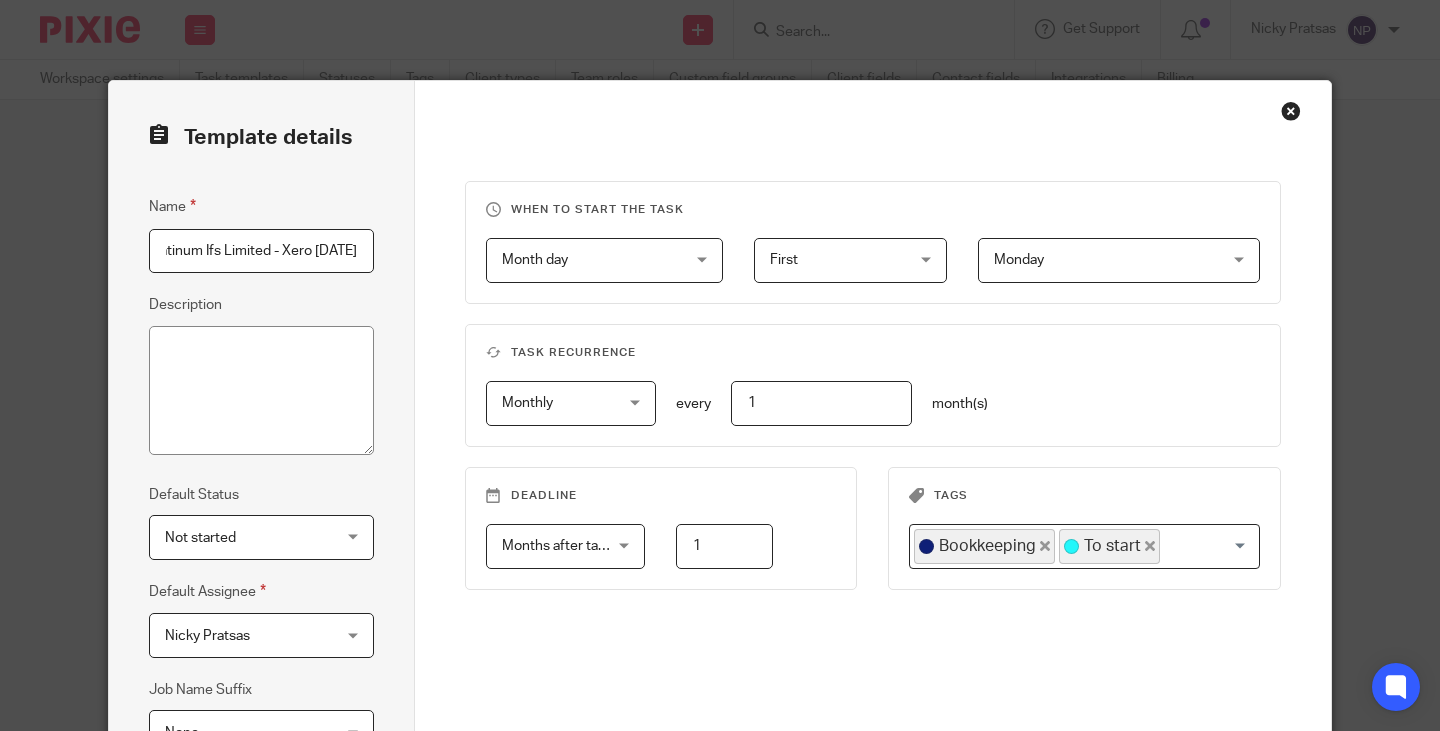 click on "Bookkeeping - Platinum Ifs Limited - Xero [DATE]" at bounding box center (261, 251) 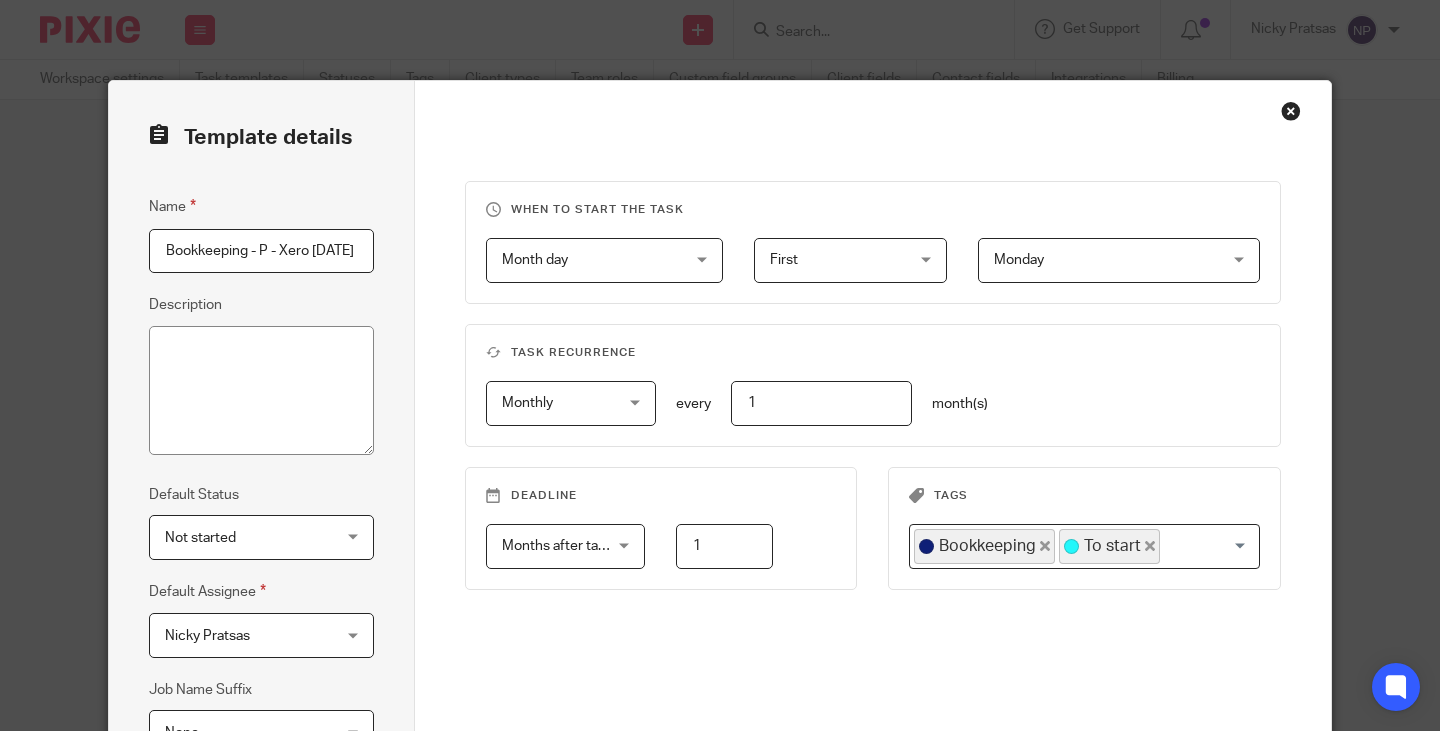 scroll, scrollTop: 0, scrollLeft: 33, axis: horizontal 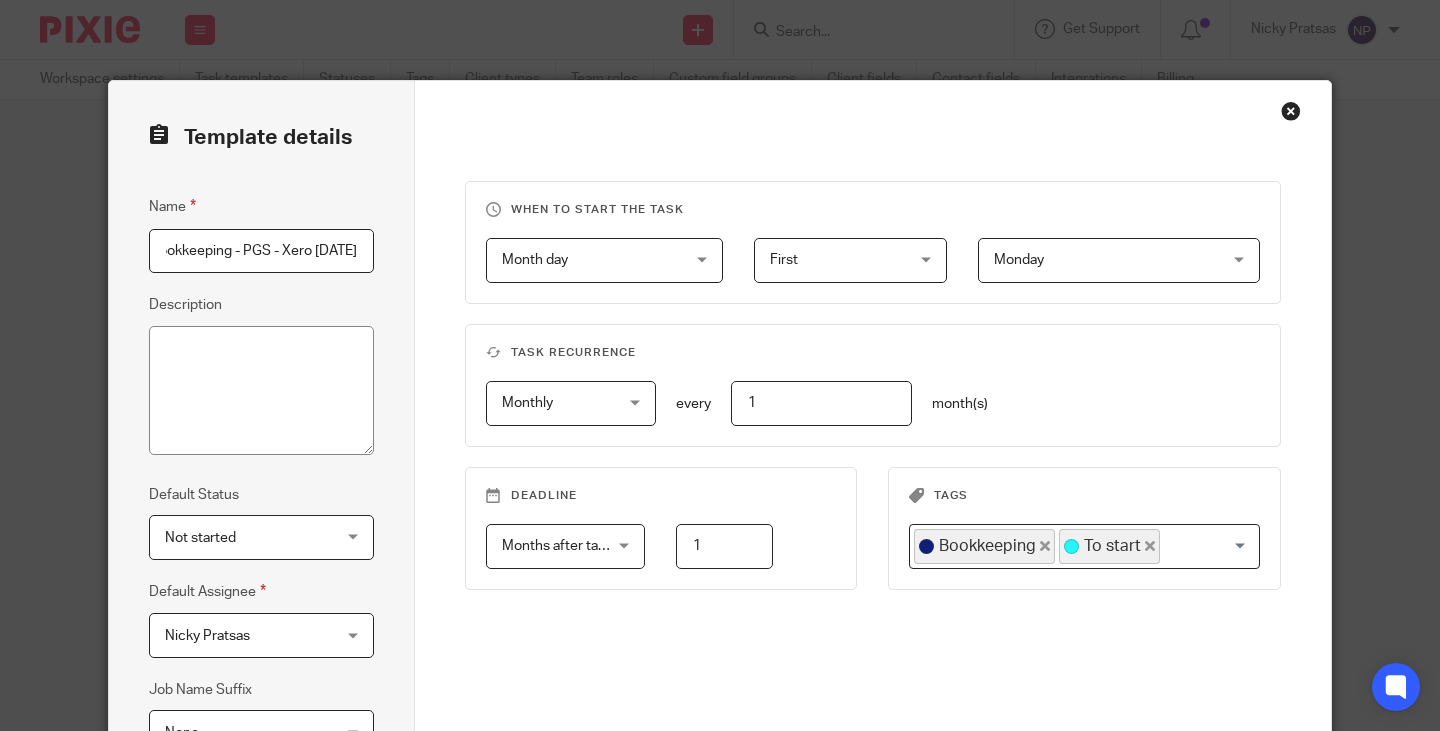 click on "Bookkeeping - PGS - Xero [DATE]" at bounding box center [261, 251] 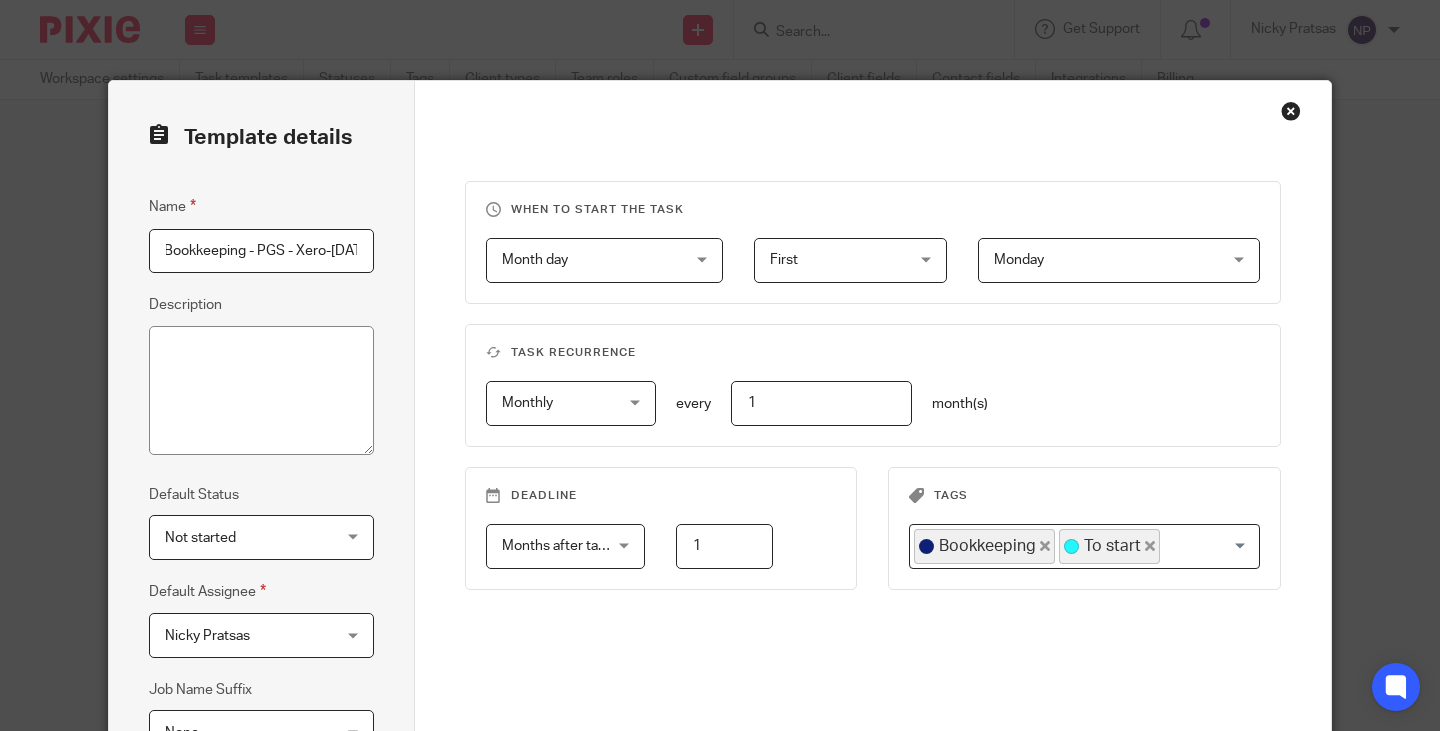 scroll, scrollTop: 0, scrollLeft: 0, axis: both 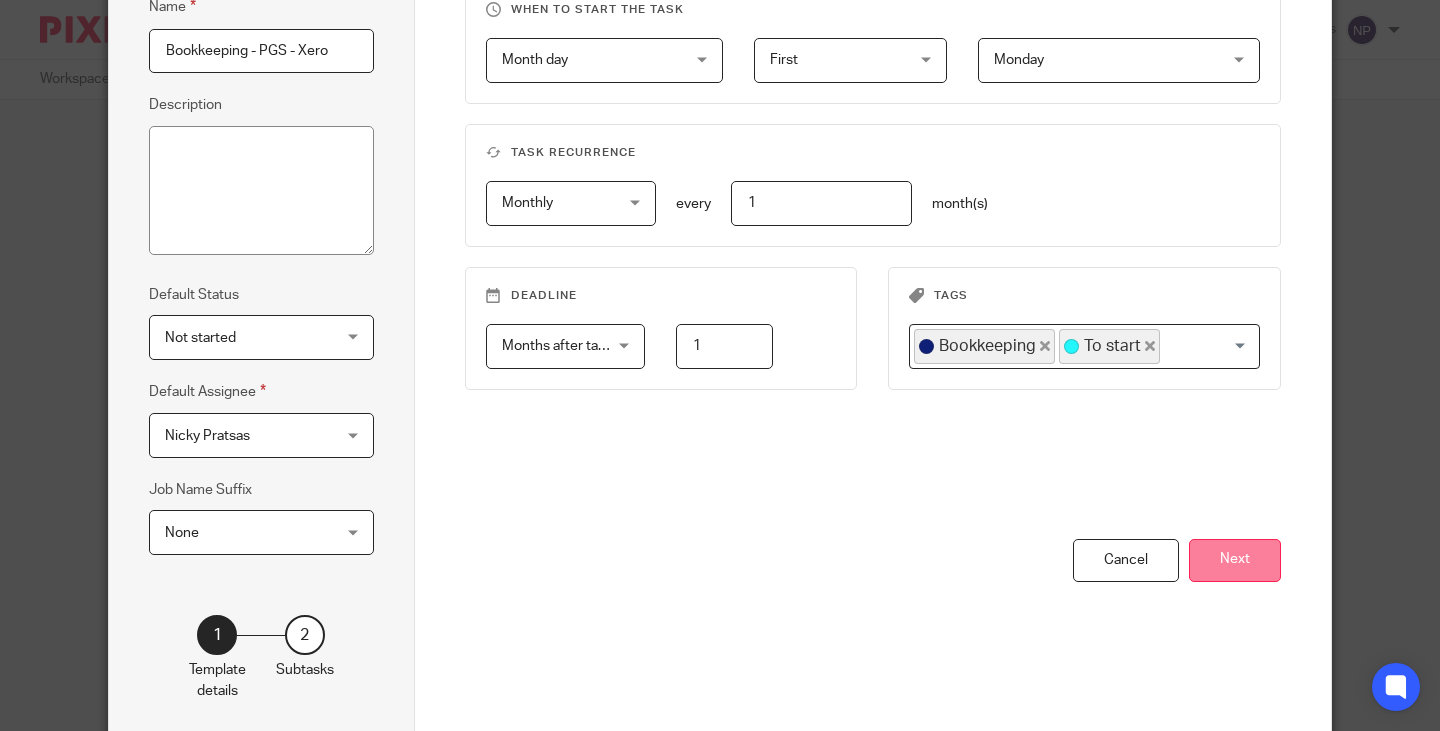 type on "Bookkeeping - PGS - Xero" 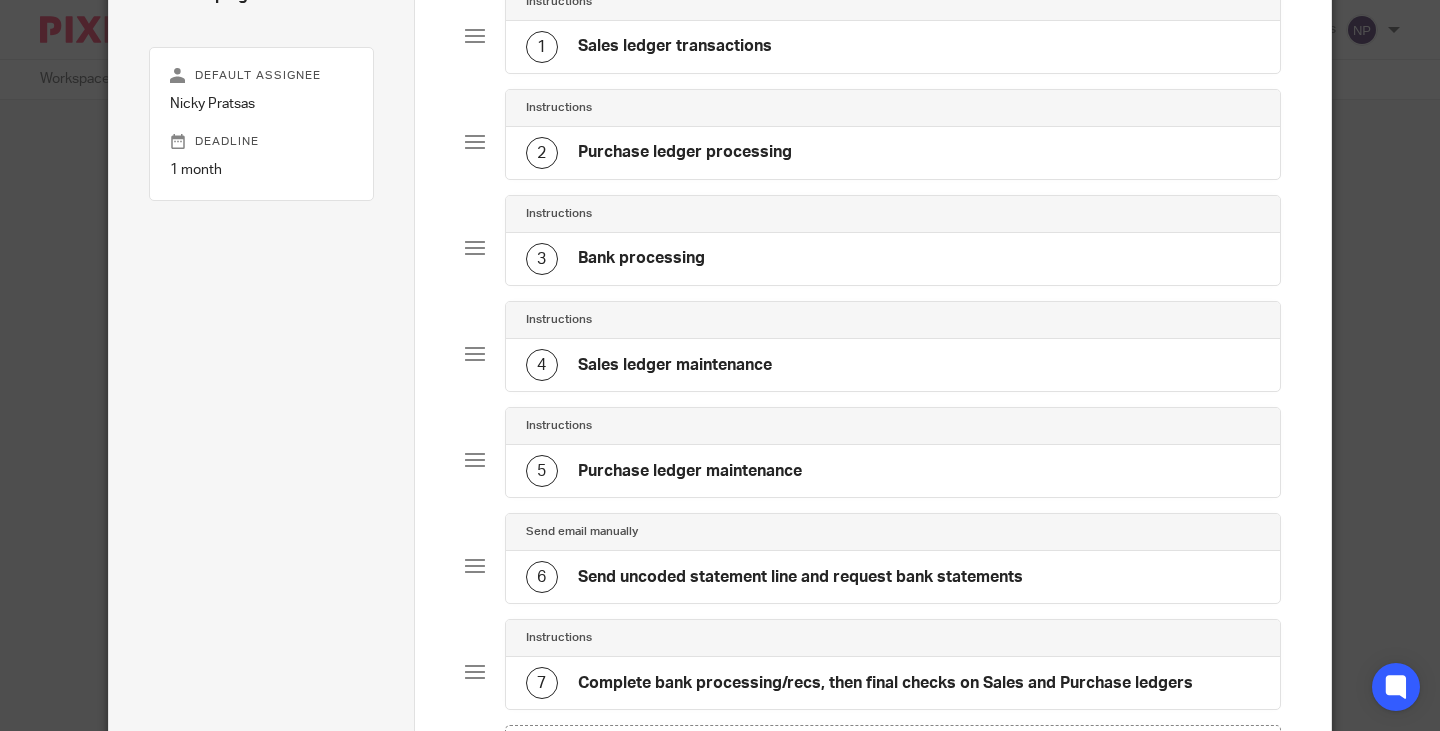 click on "Bank processing" 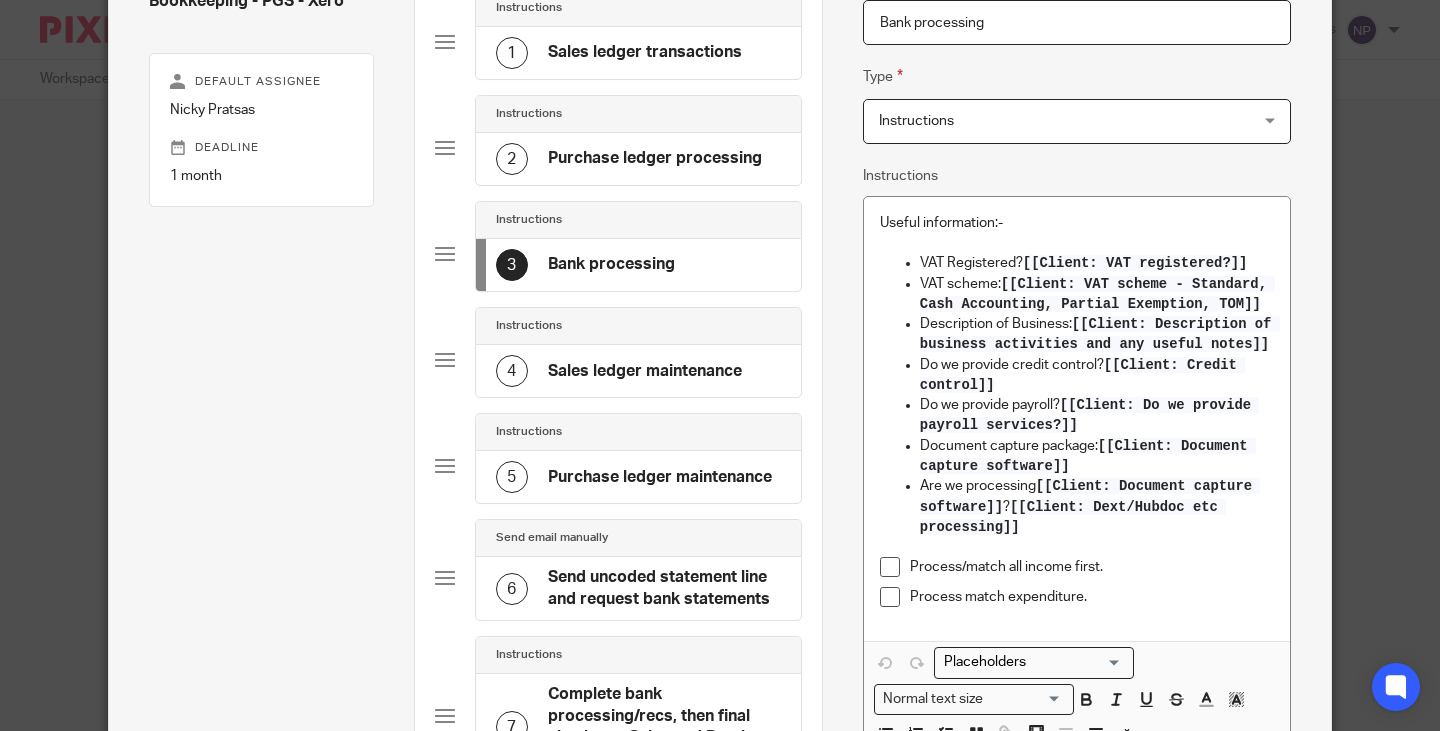 click on "Send uncoded statement line and request bank statements" 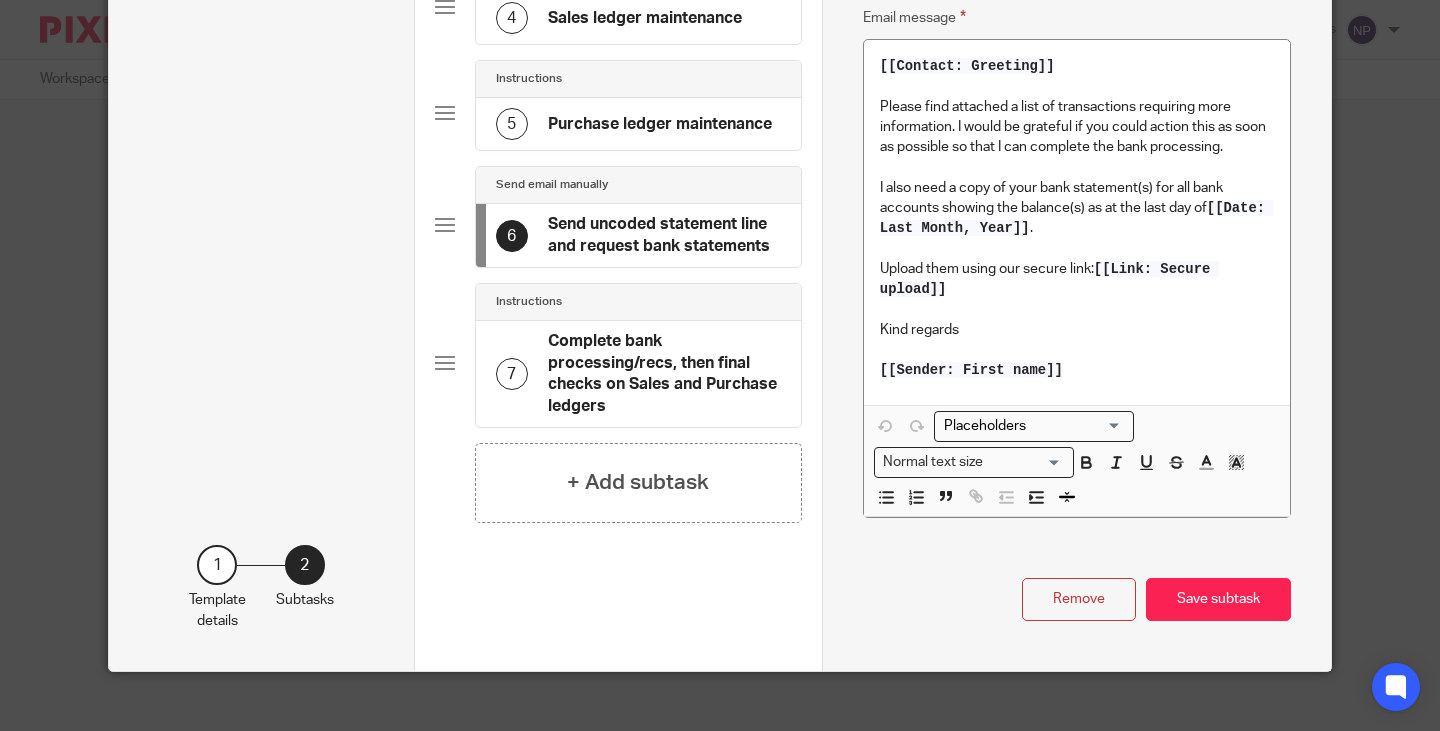 scroll, scrollTop: 571, scrollLeft: 0, axis: vertical 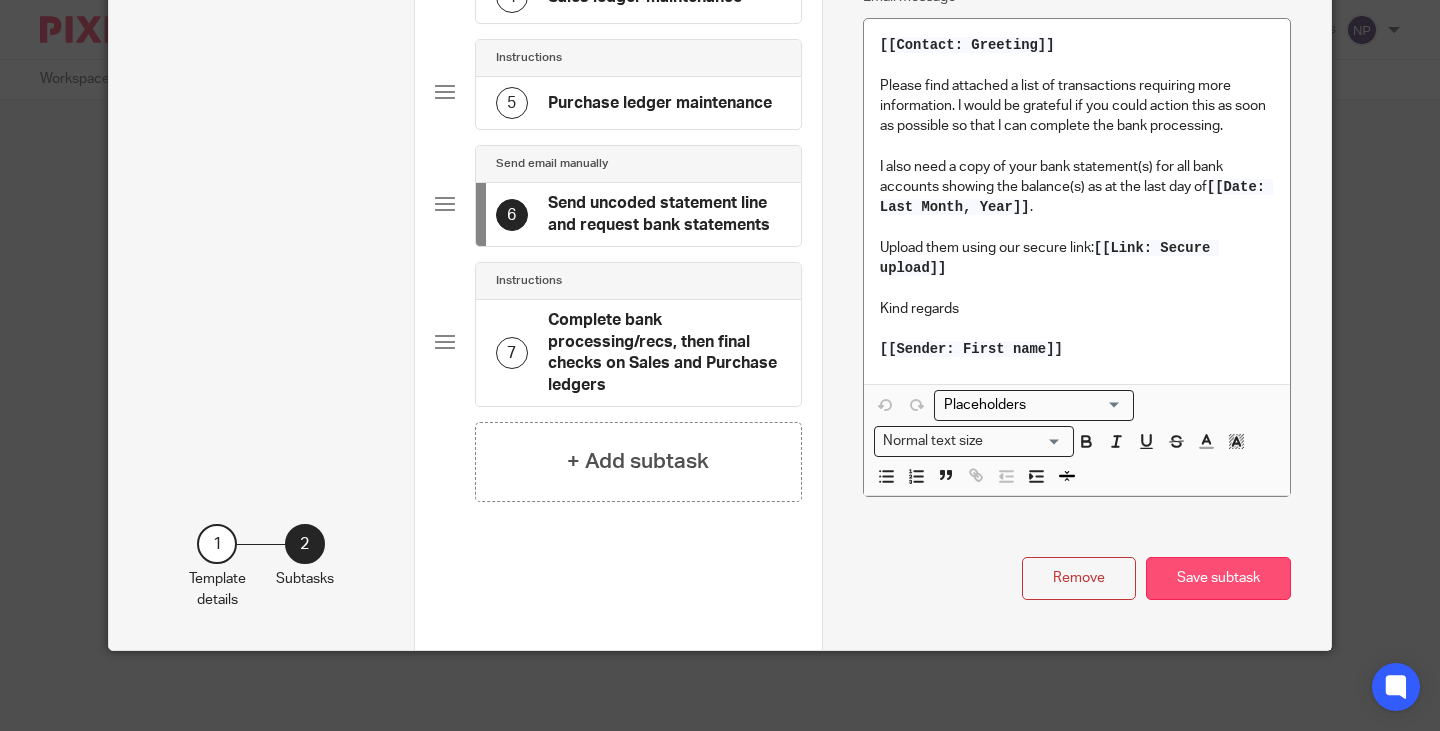 click on "Save subtask" at bounding box center (1218, 578) 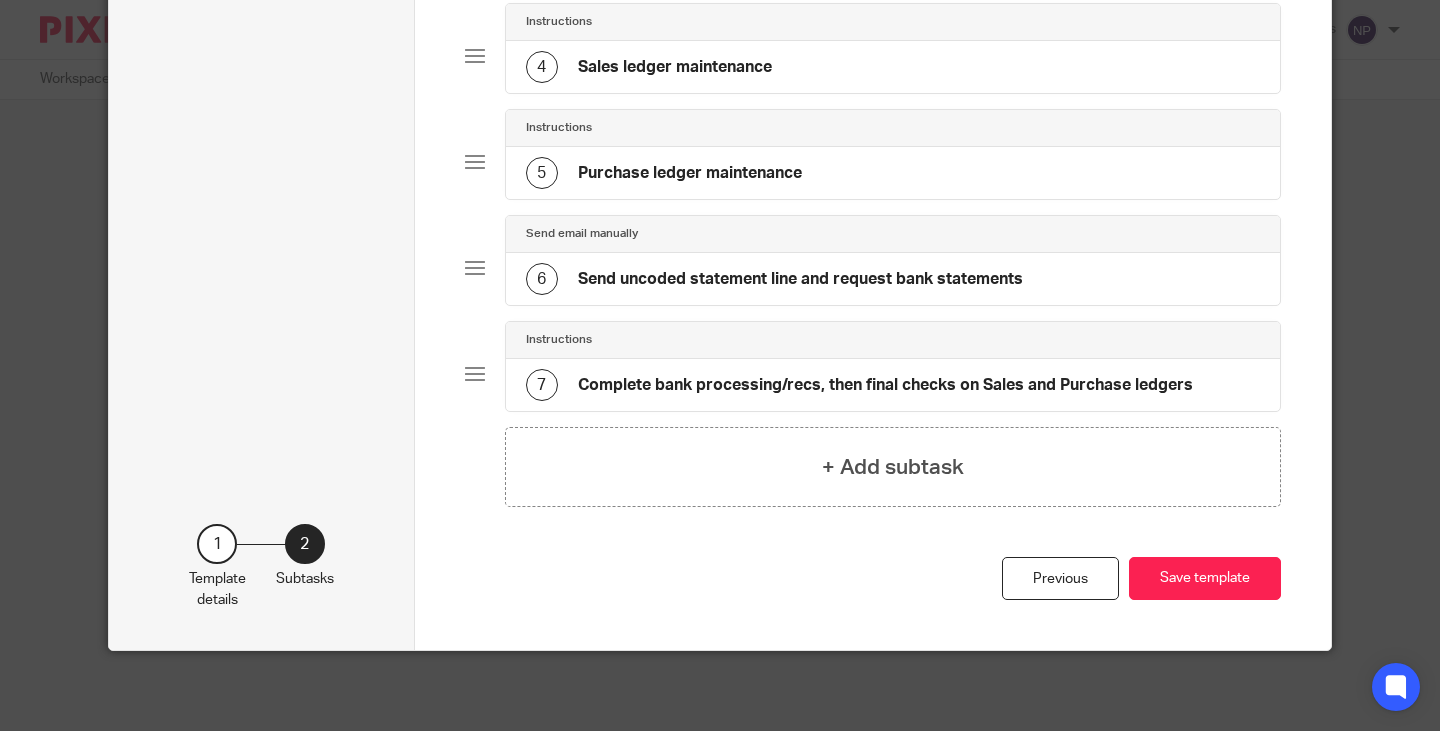 scroll, scrollTop: 498, scrollLeft: 0, axis: vertical 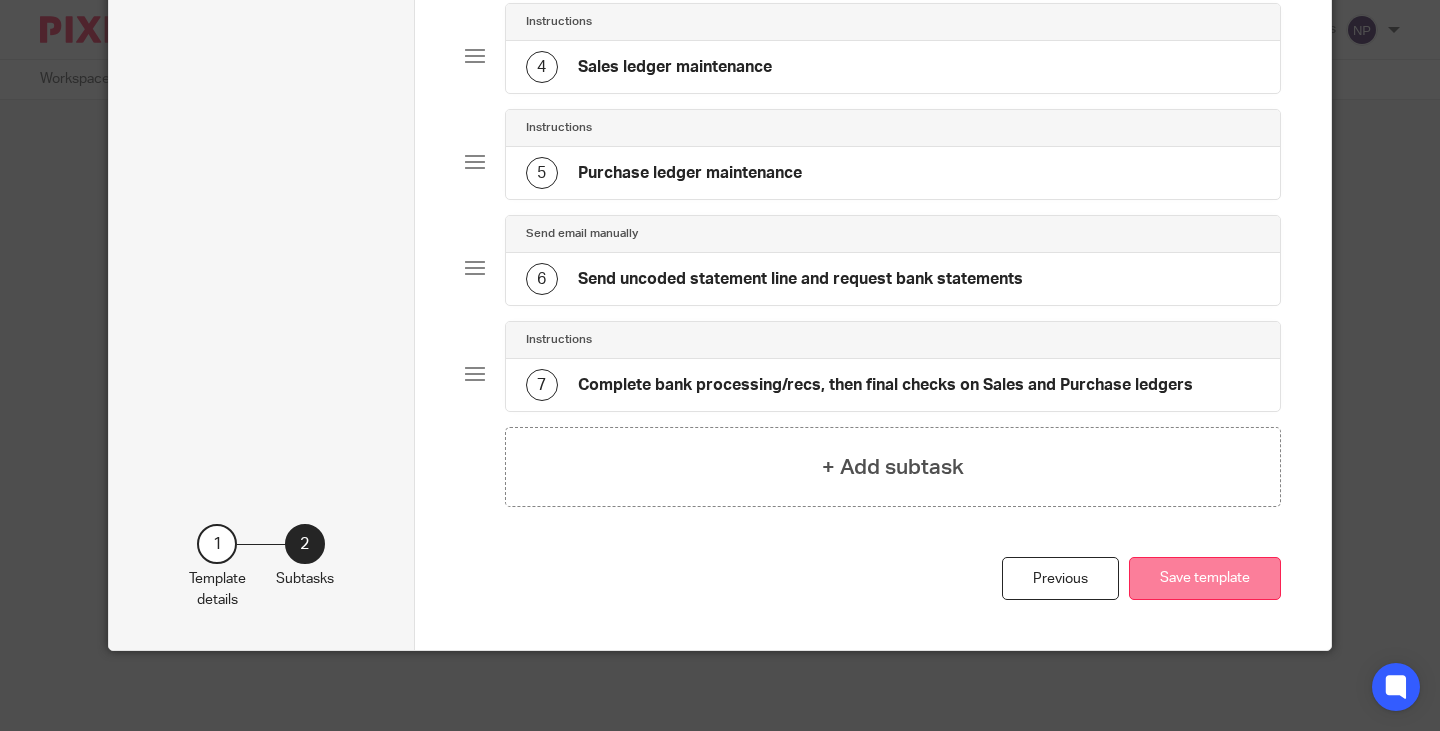 click on "Save template" at bounding box center [1205, 578] 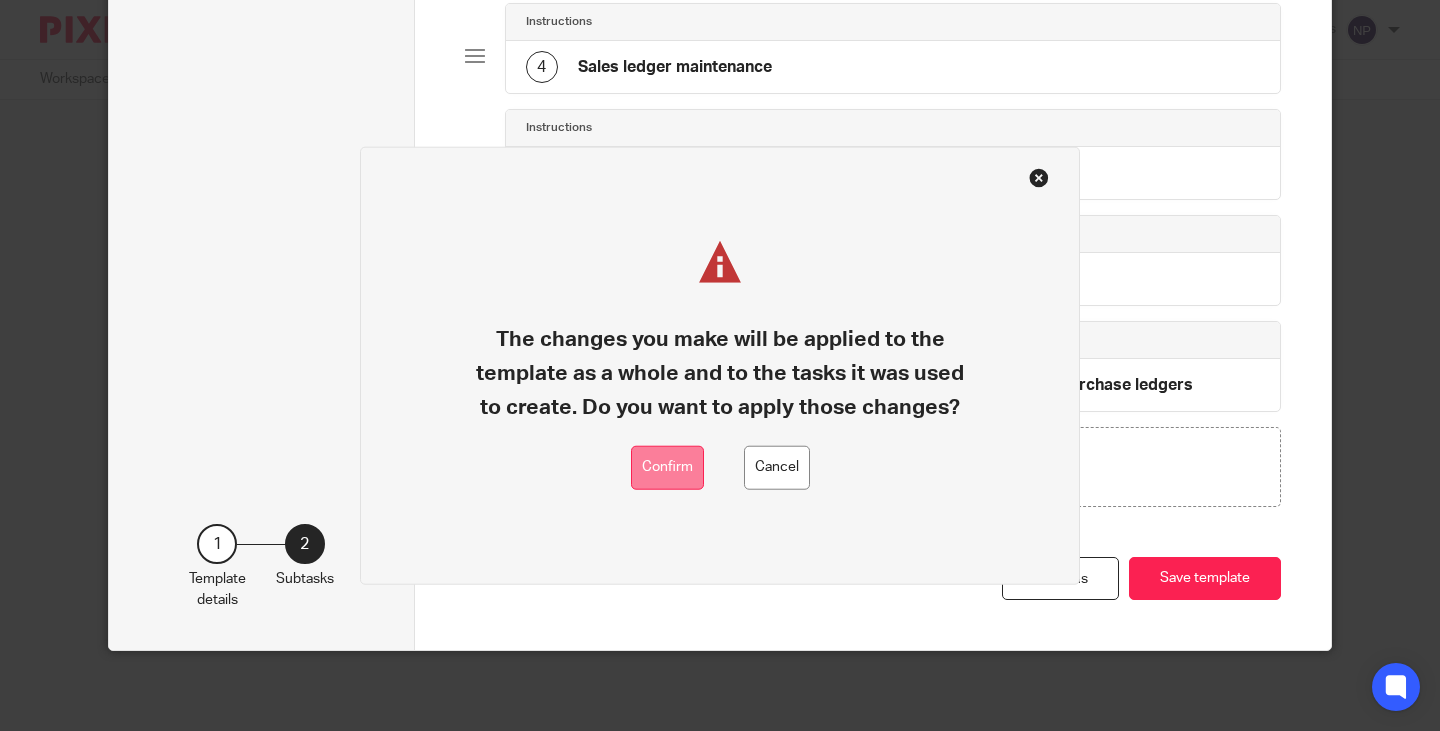 click on "Confirm" at bounding box center [667, 467] 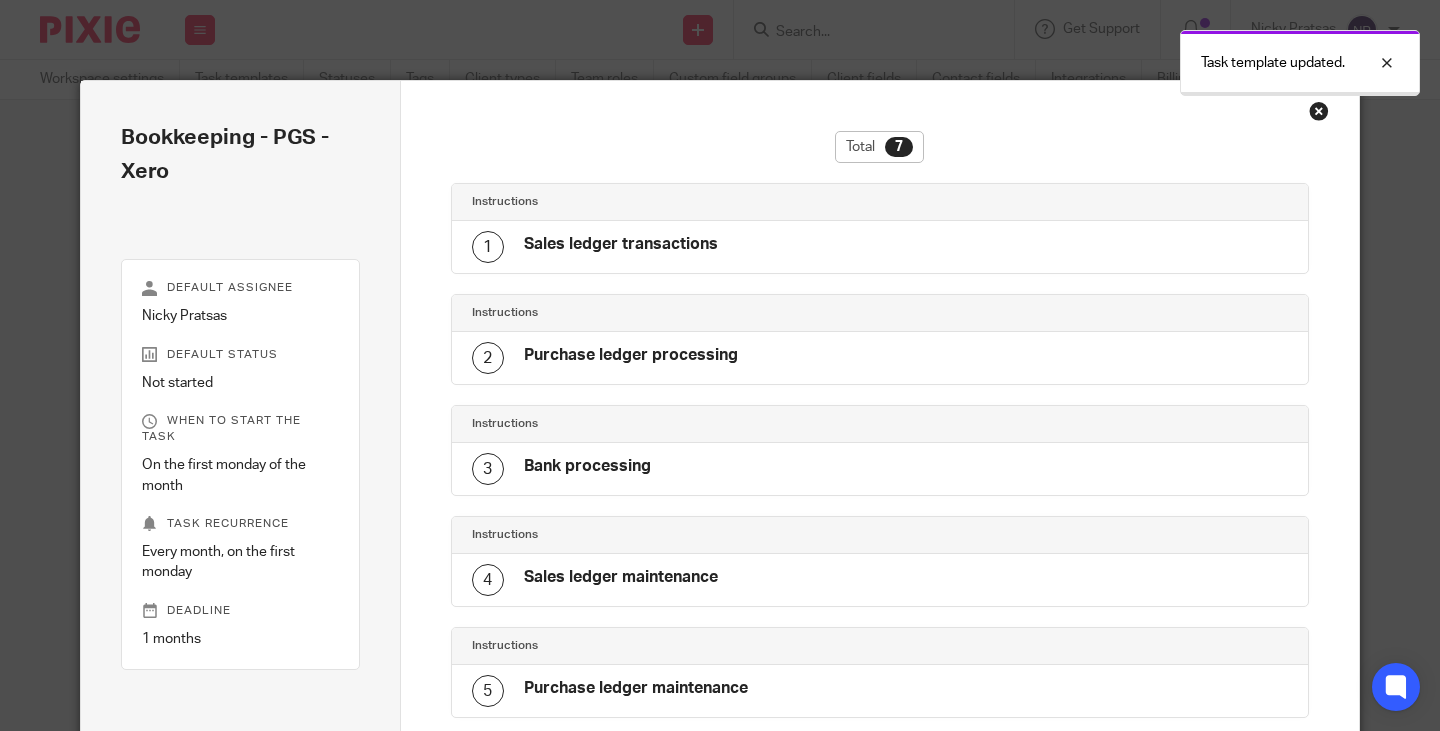 scroll, scrollTop: 0, scrollLeft: 0, axis: both 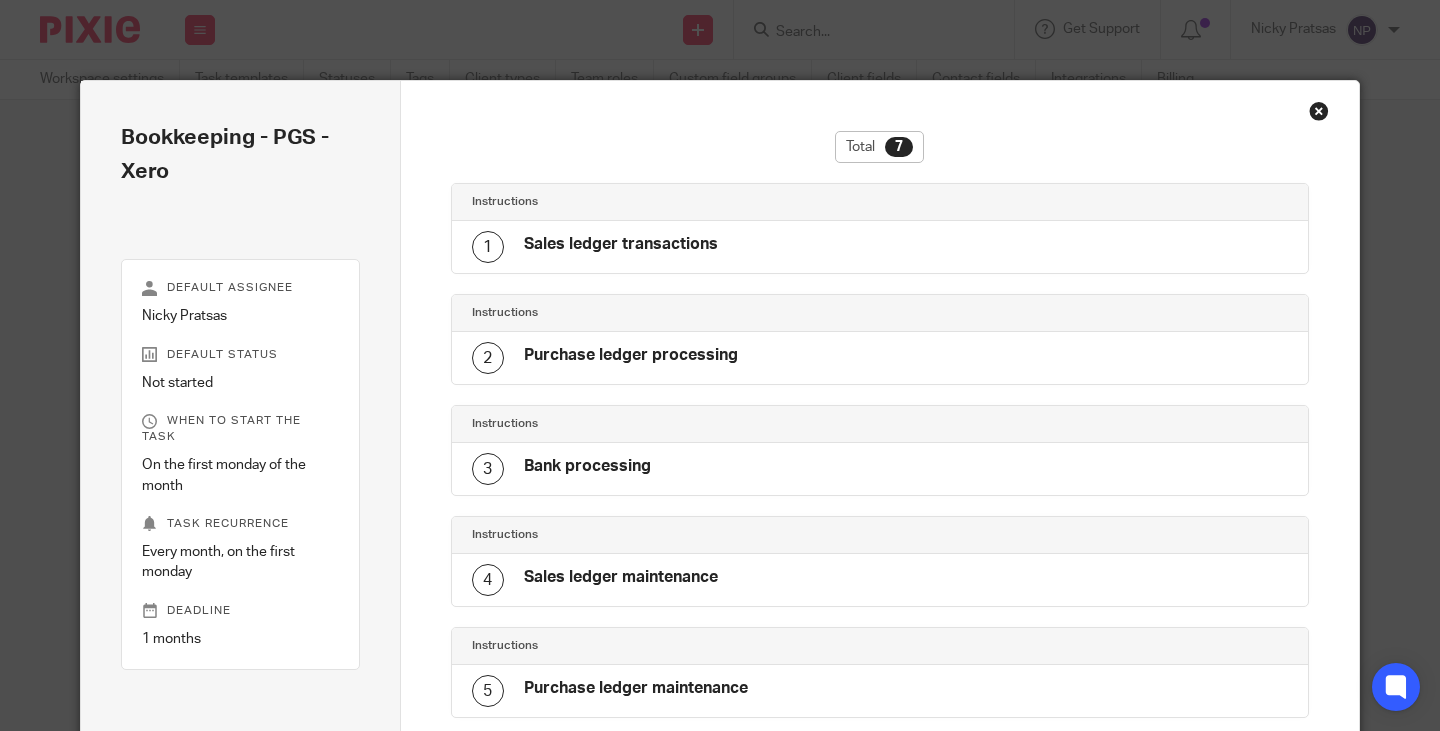 click at bounding box center [1319, 111] 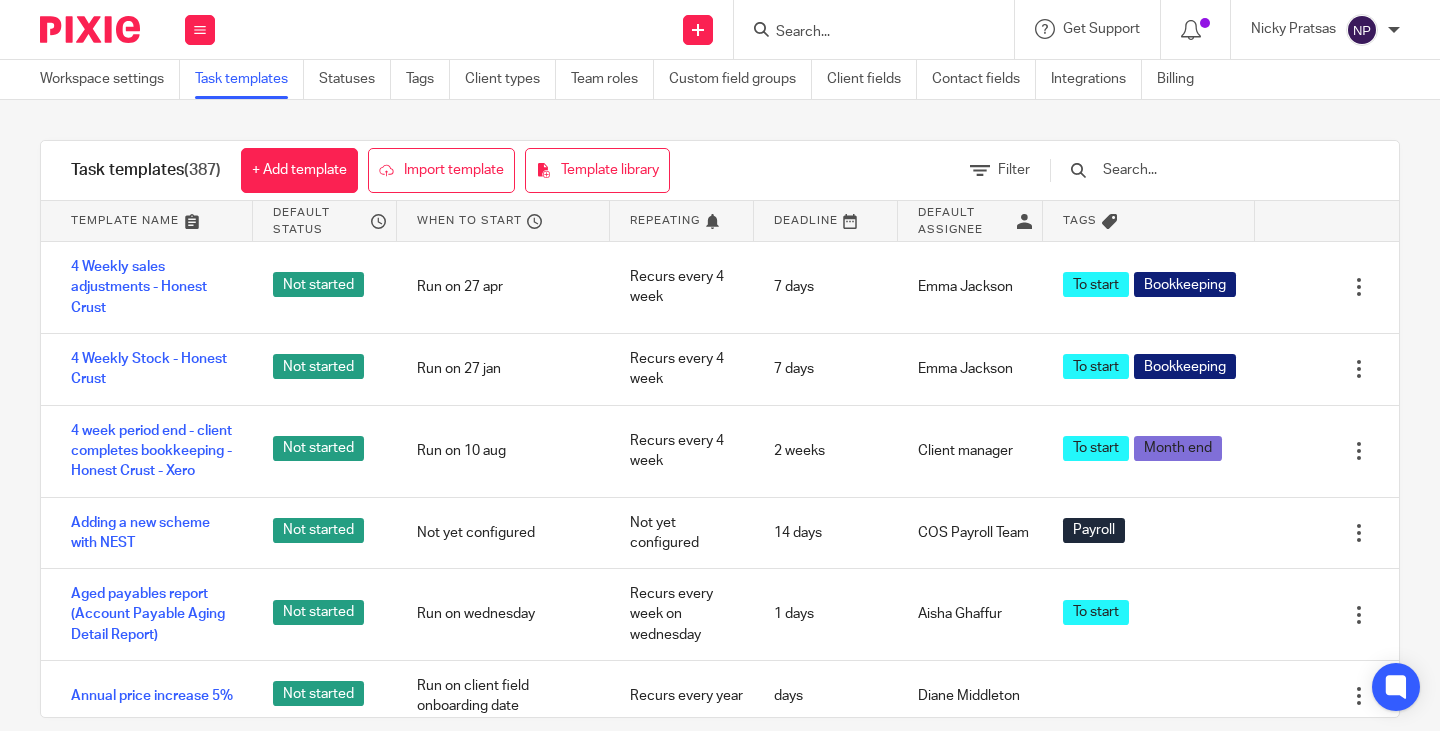 scroll, scrollTop: 0, scrollLeft: 0, axis: both 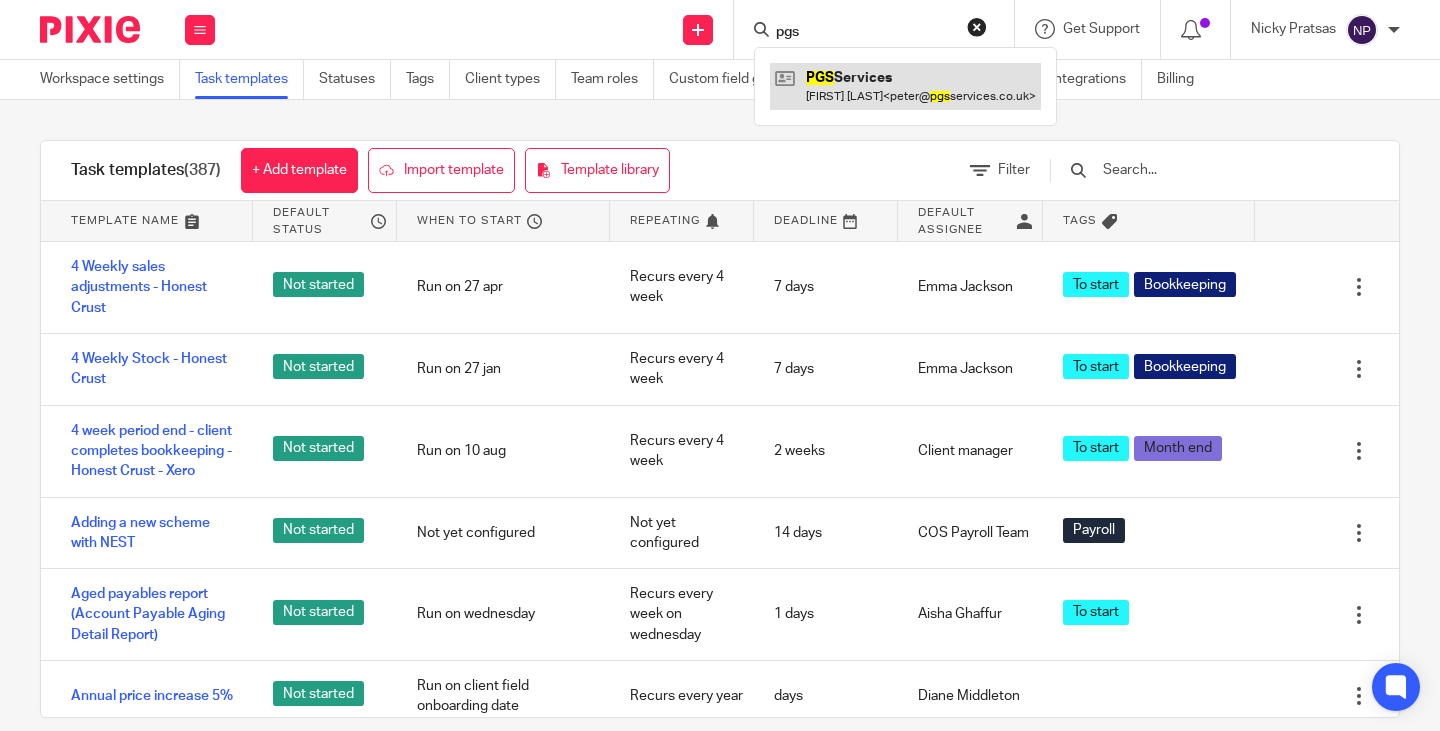 type on "pgs" 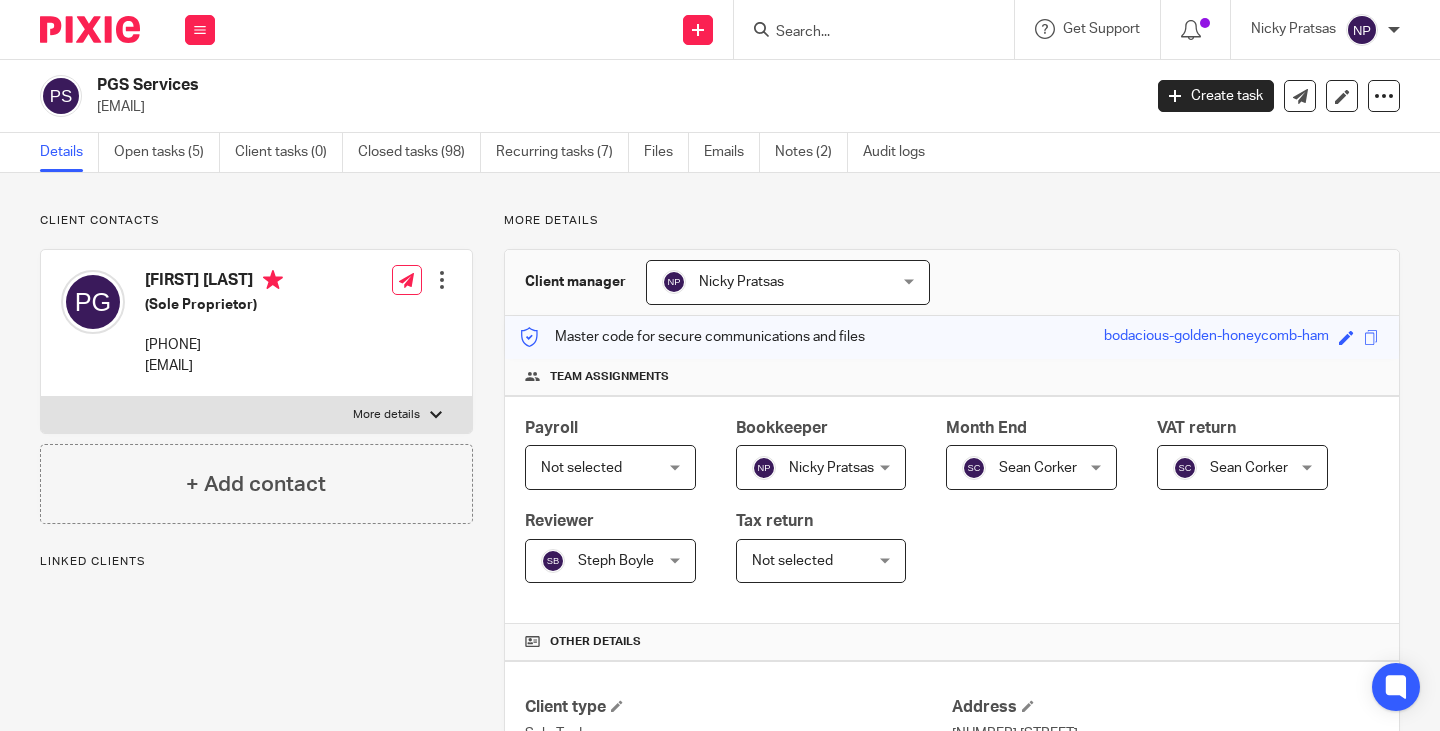 scroll, scrollTop: 0, scrollLeft: 0, axis: both 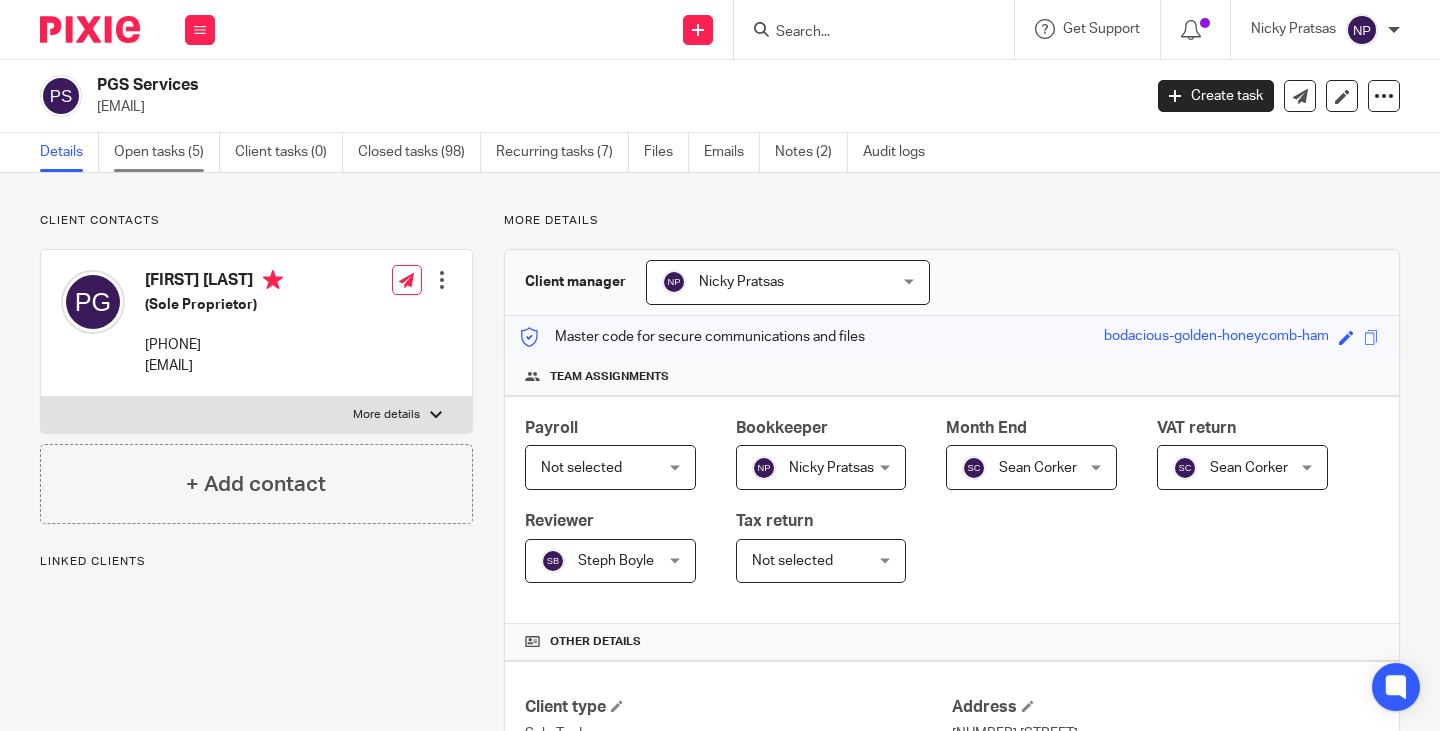click on "Open tasks (5)" at bounding box center (167, 152) 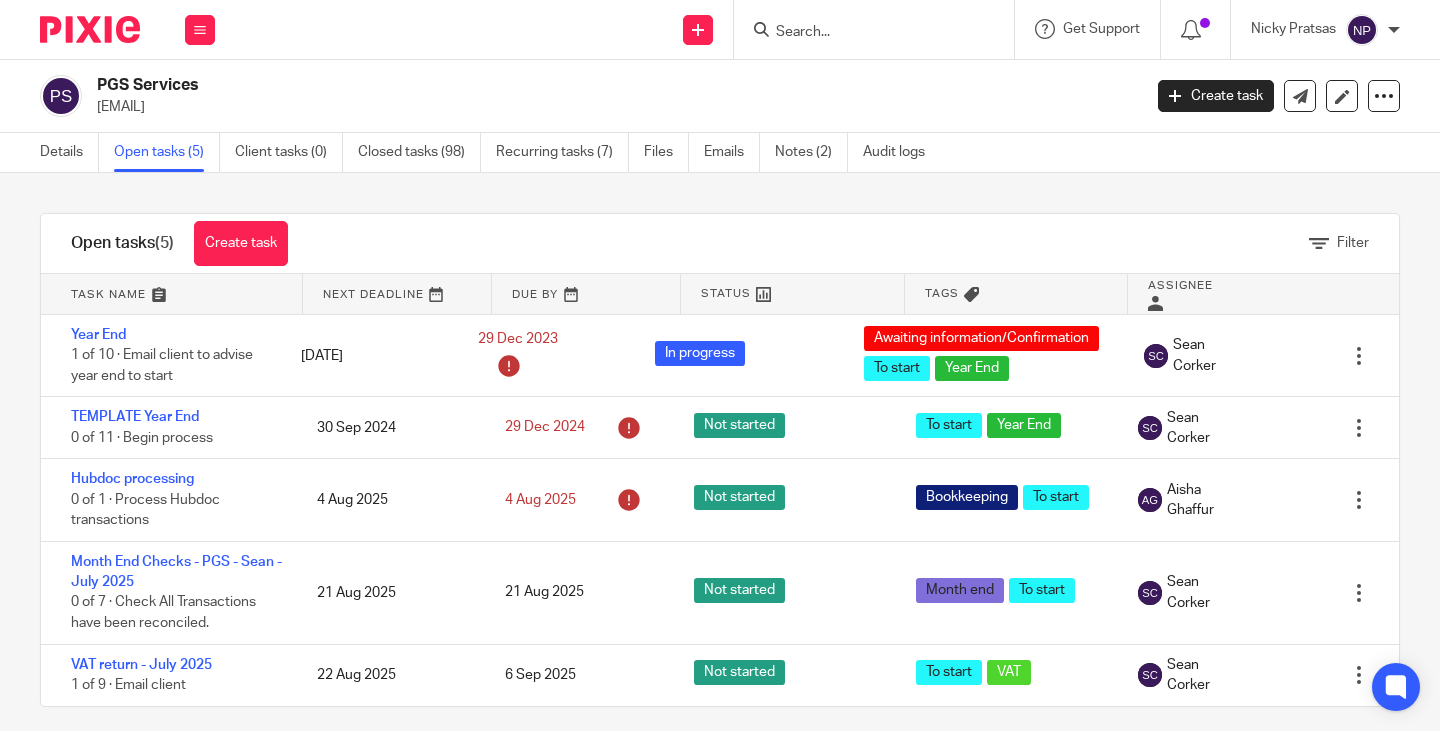 scroll, scrollTop: 0, scrollLeft: 0, axis: both 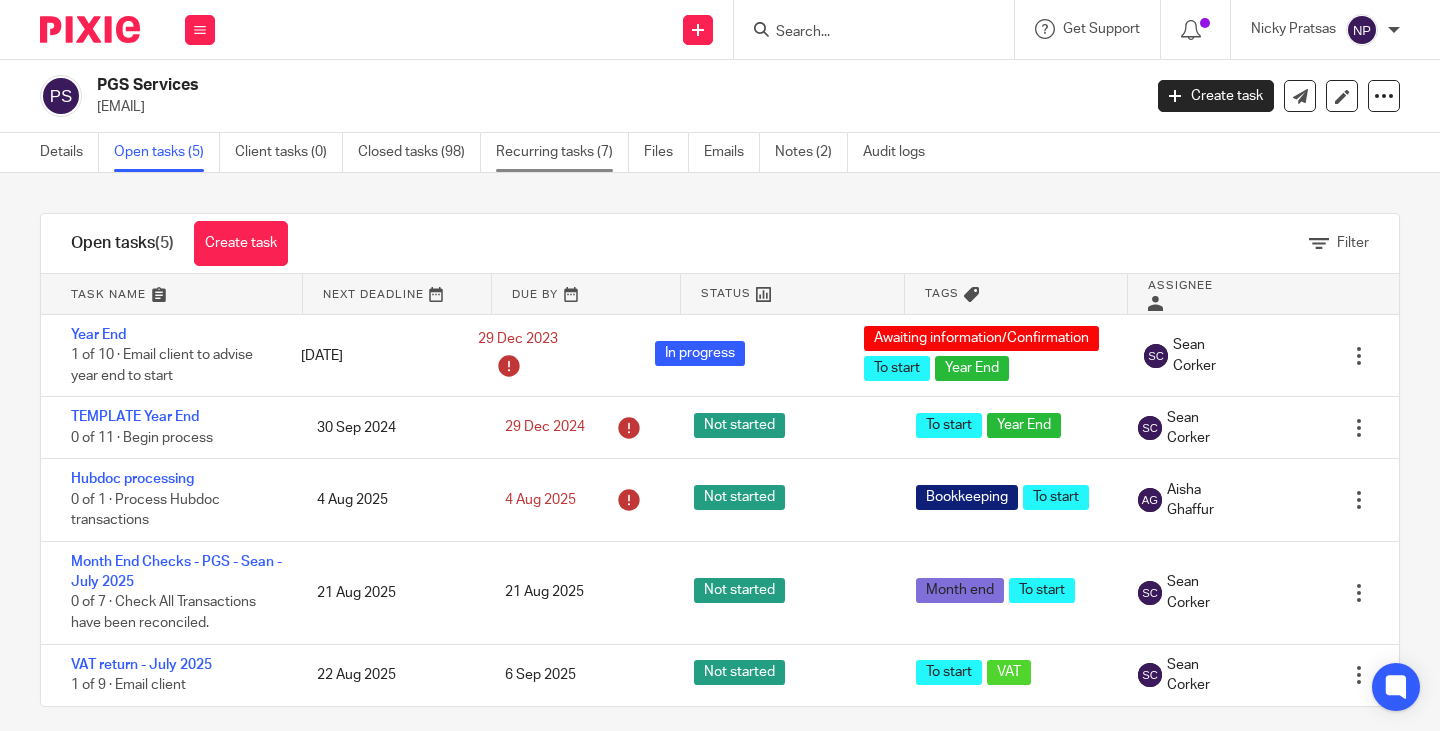 click on "Recurring tasks (7)" at bounding box center (562, 152) 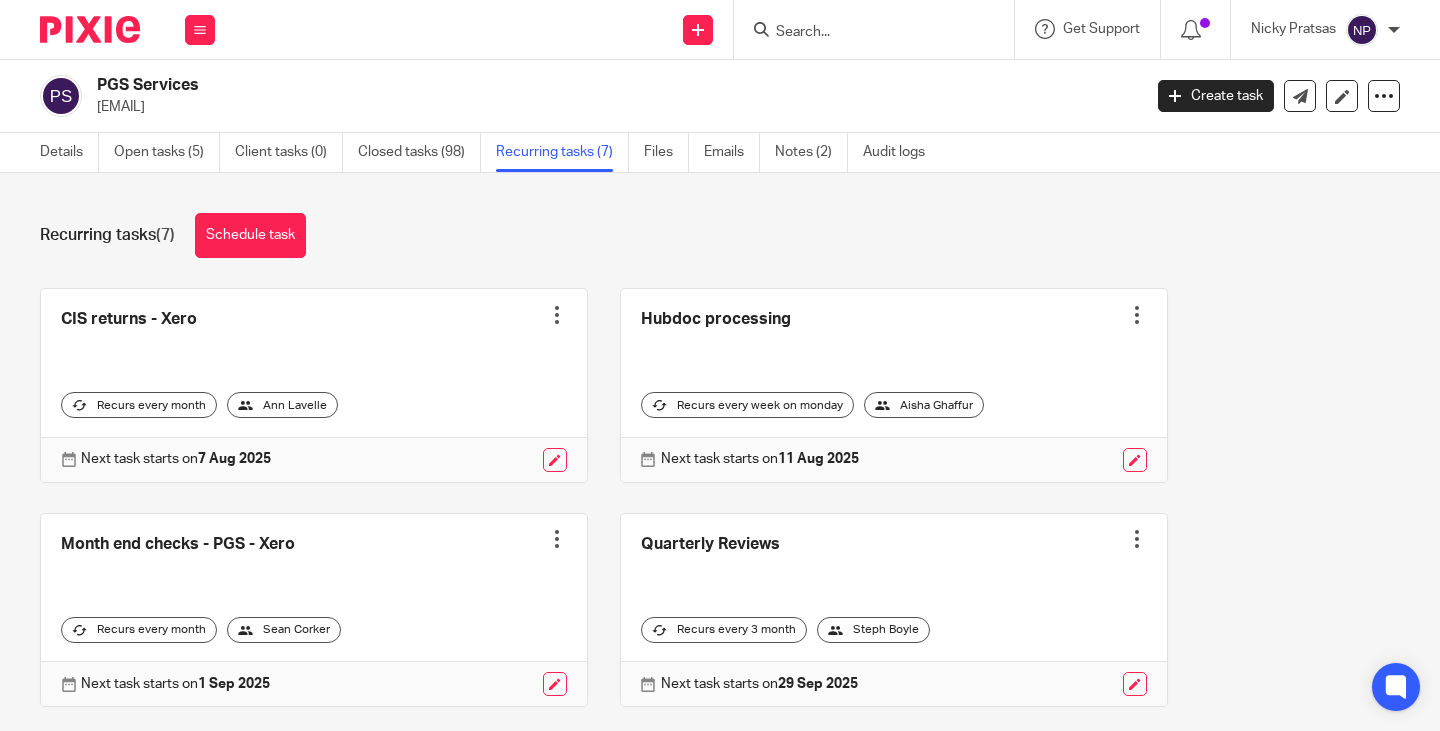 scroll, scrollTop: 0, scrollLeft: 0, axis: both 